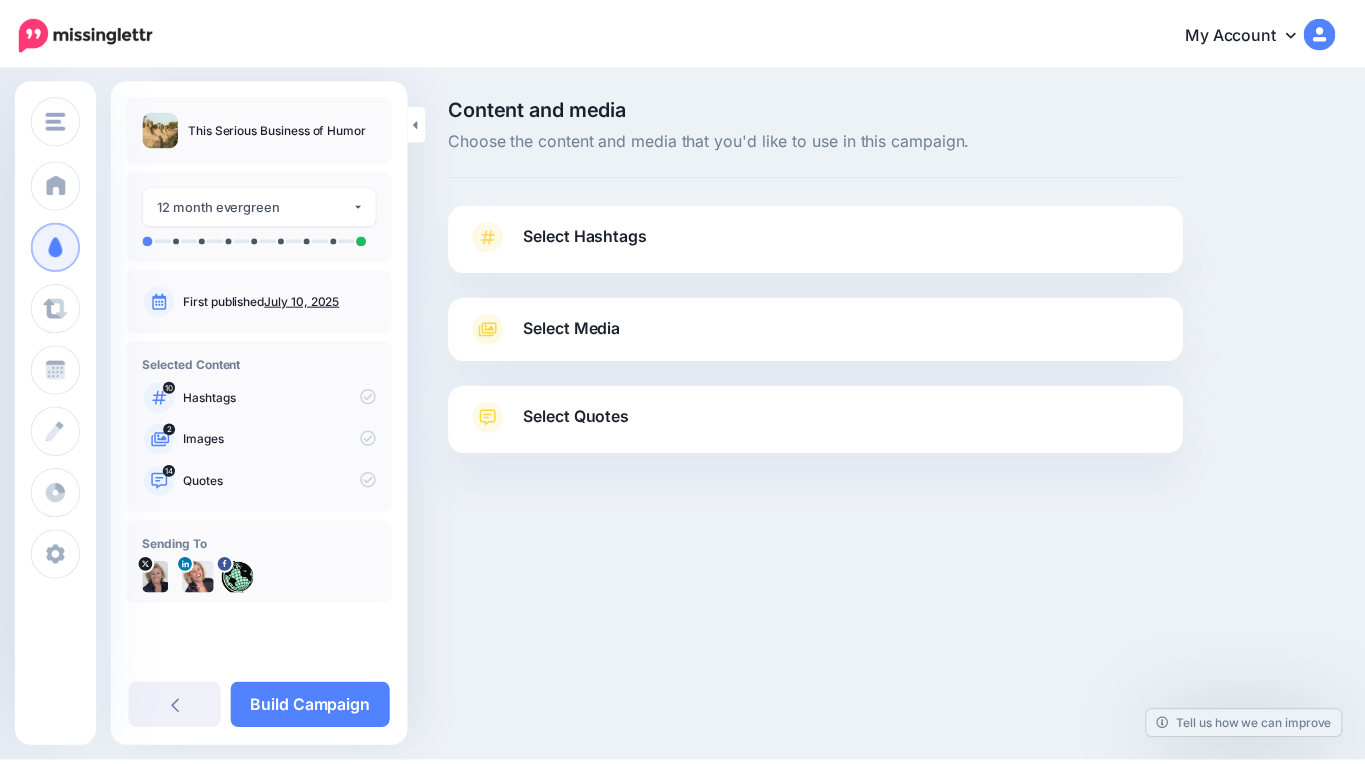 scroll, scrollTop: 0, scrollLeft: 0, axis: both 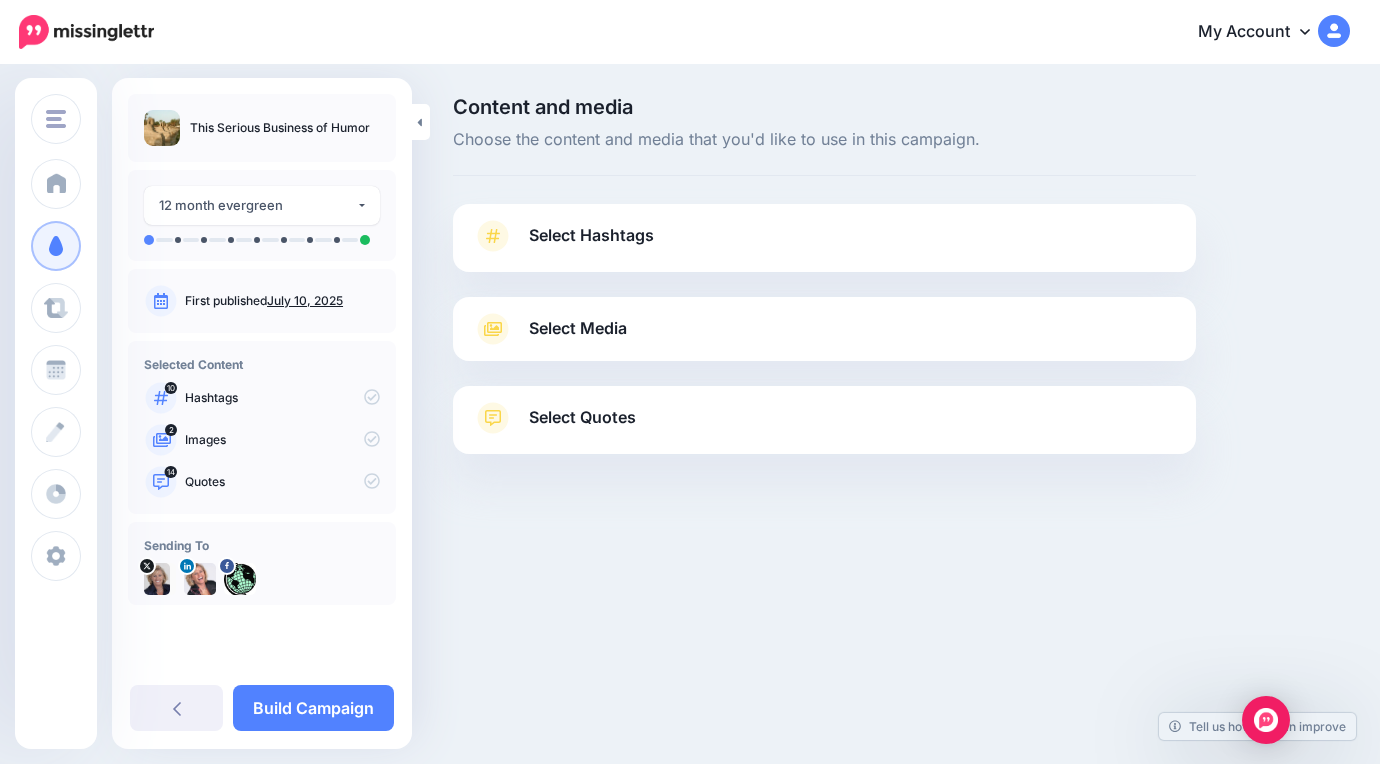 click on "Select Hashtags" at bounding box center (591, 235) 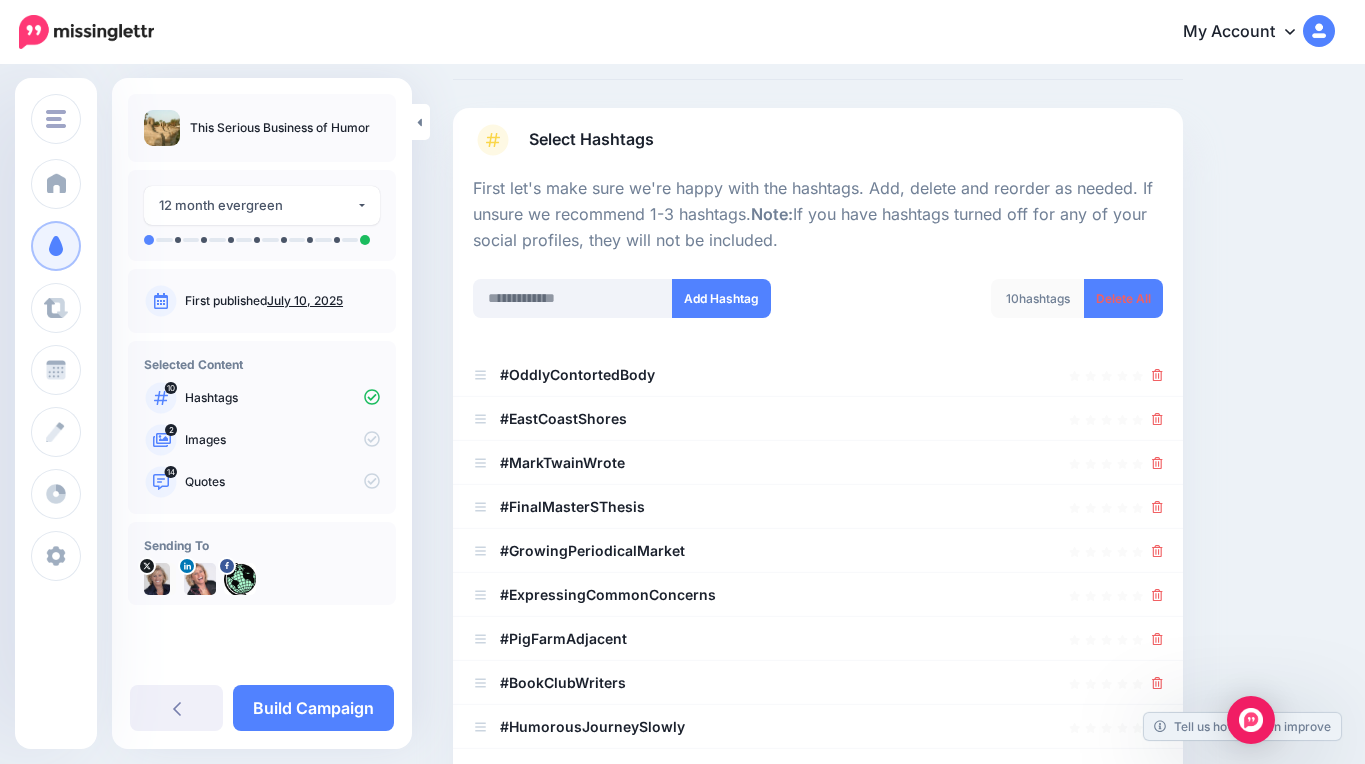 scroll, scrollTop: 256, scrollLeft: 0, axis: vertical 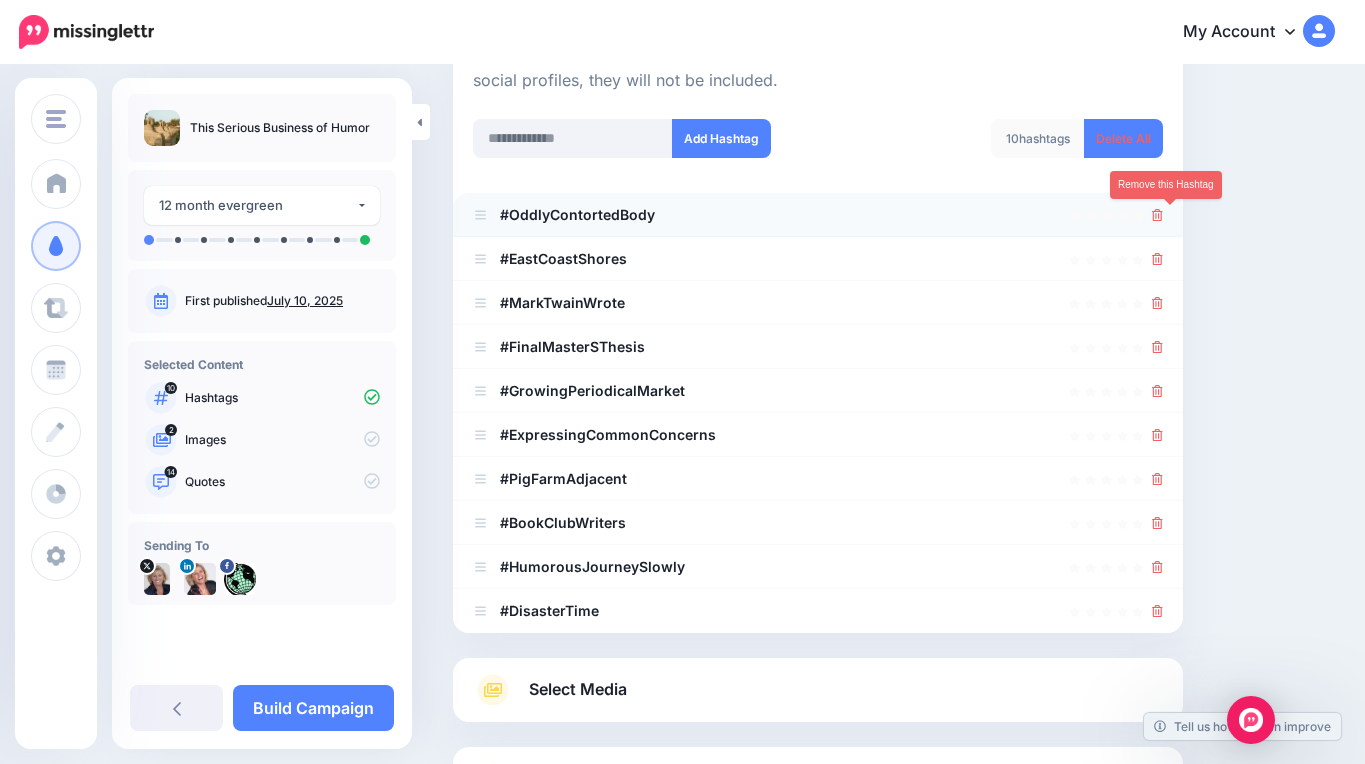 click 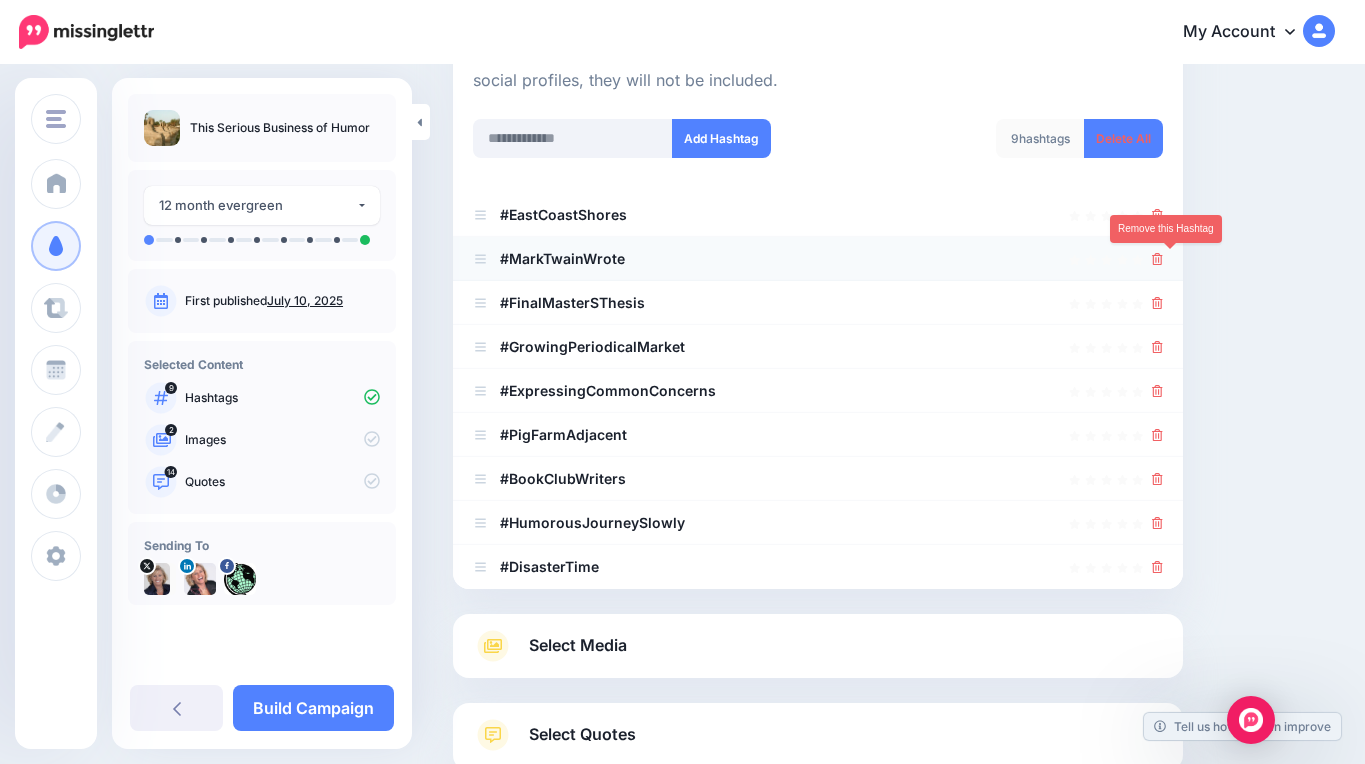 click 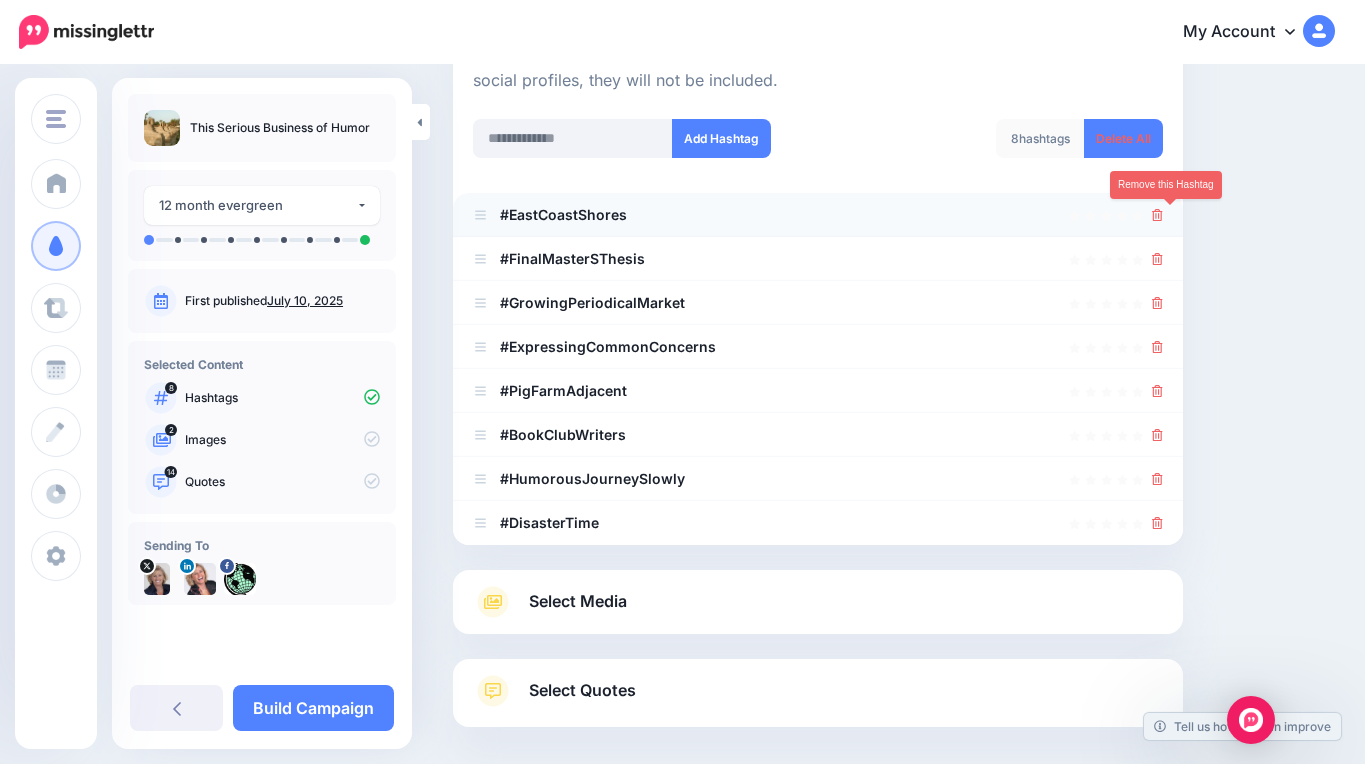 click 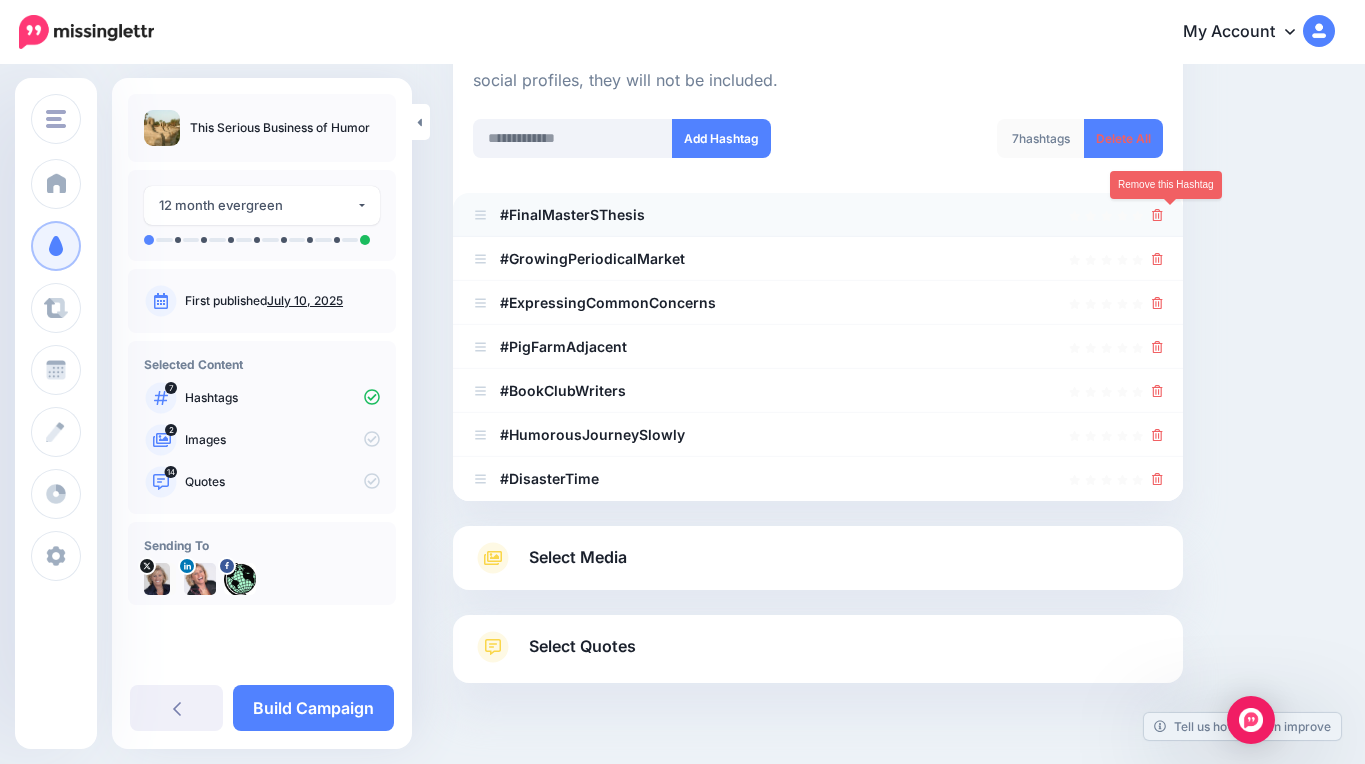 click 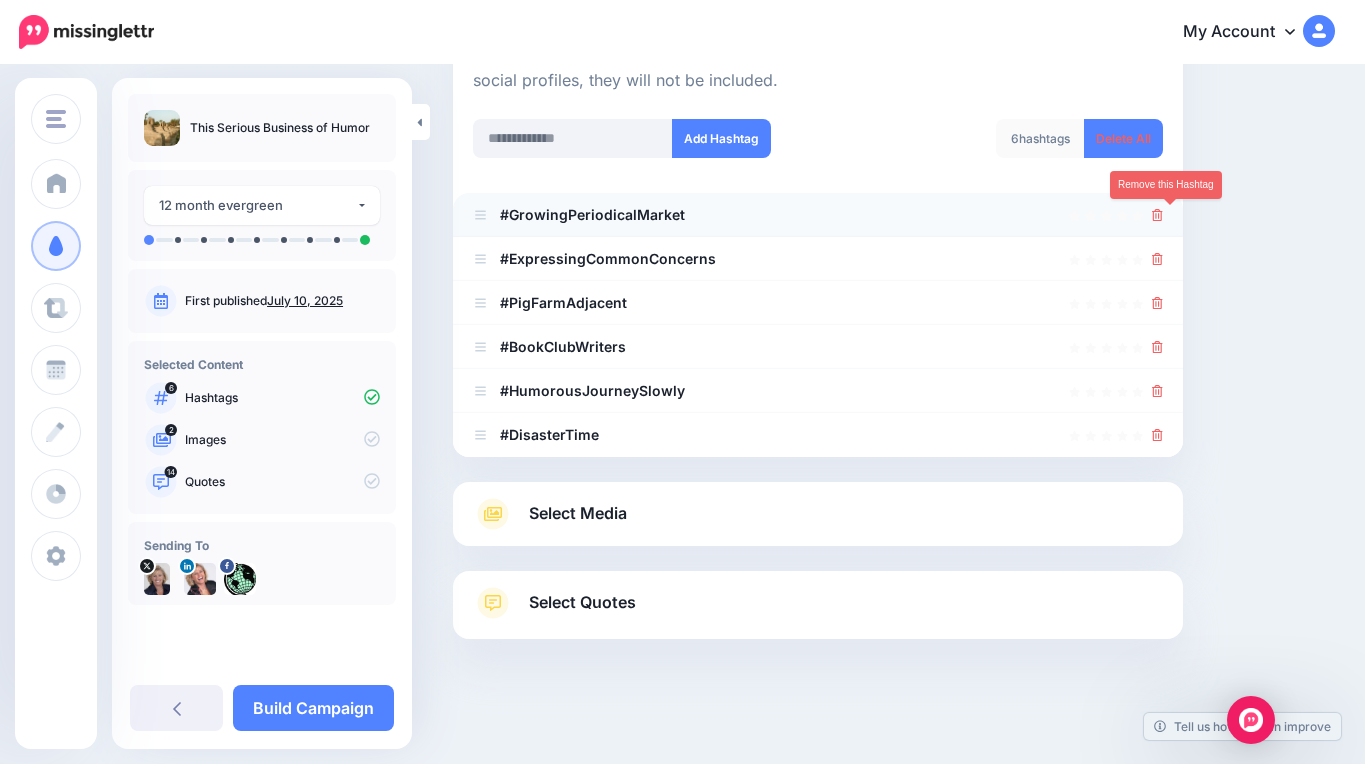 click 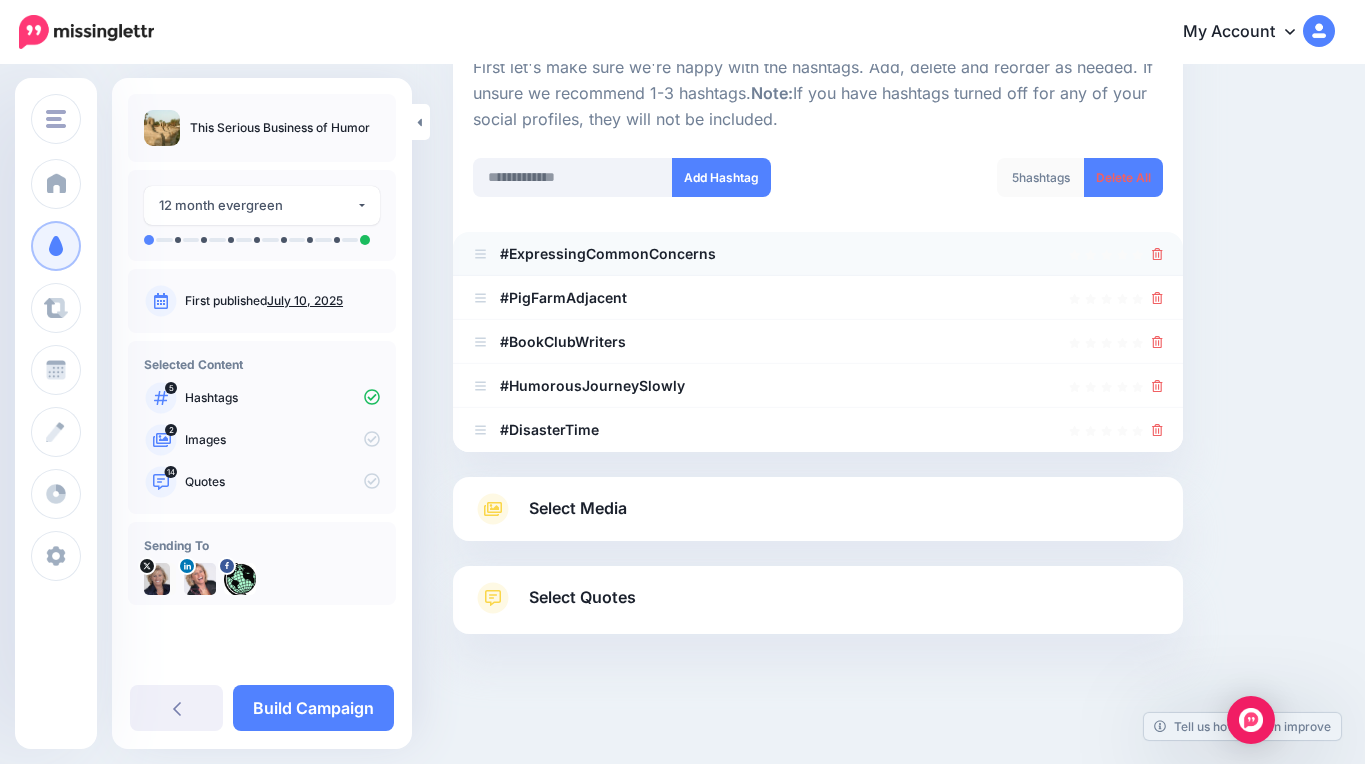 scroll, scrollTop: 217, scrollLeft: 0, axis: vertical 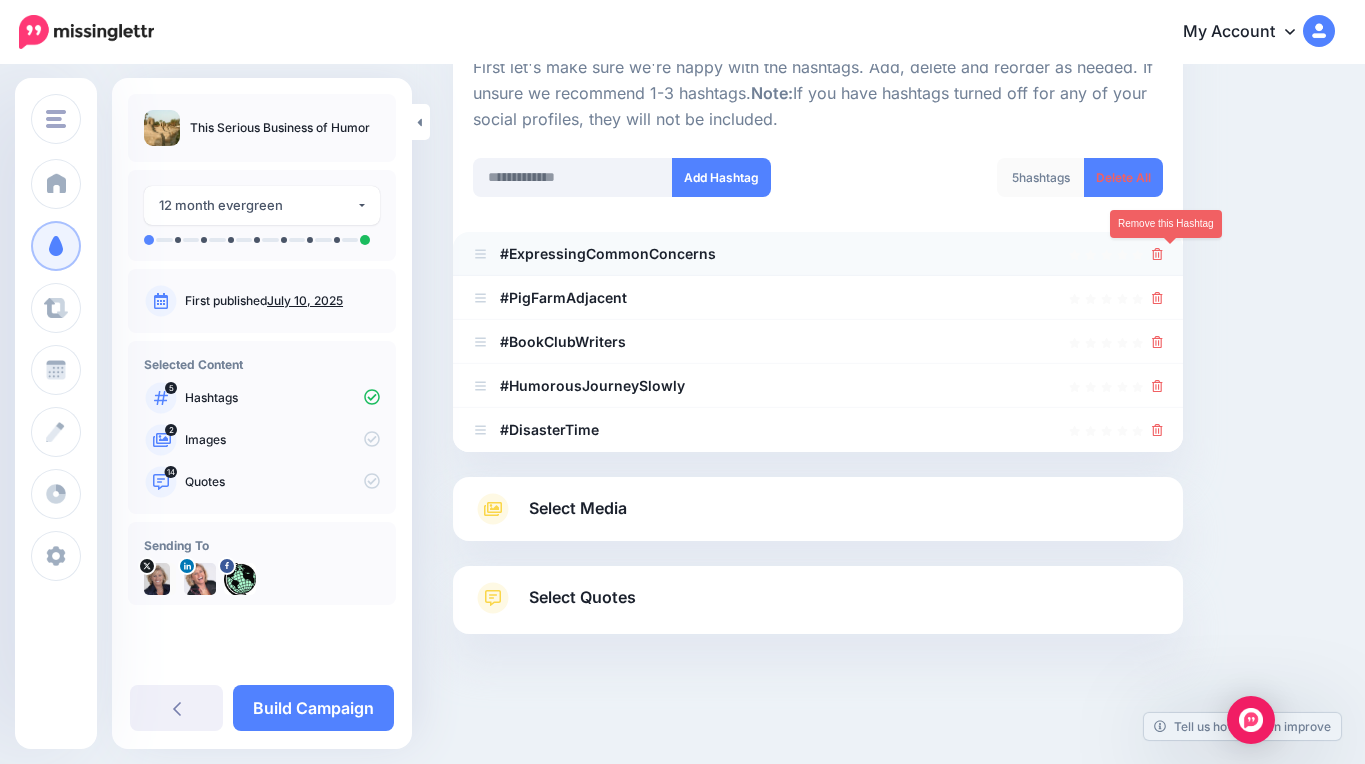 click 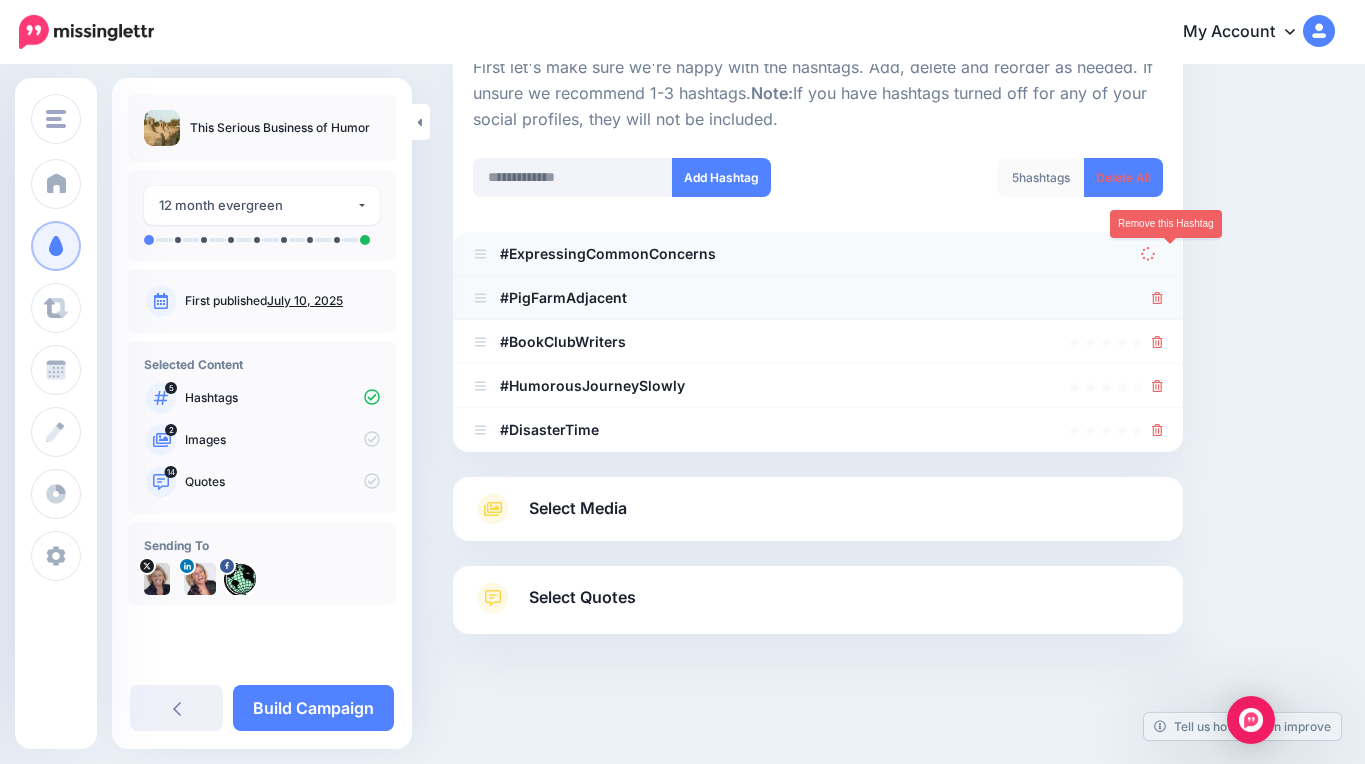 scroll, scrollTop: 173, scrollLeft: 0, axis: vertical 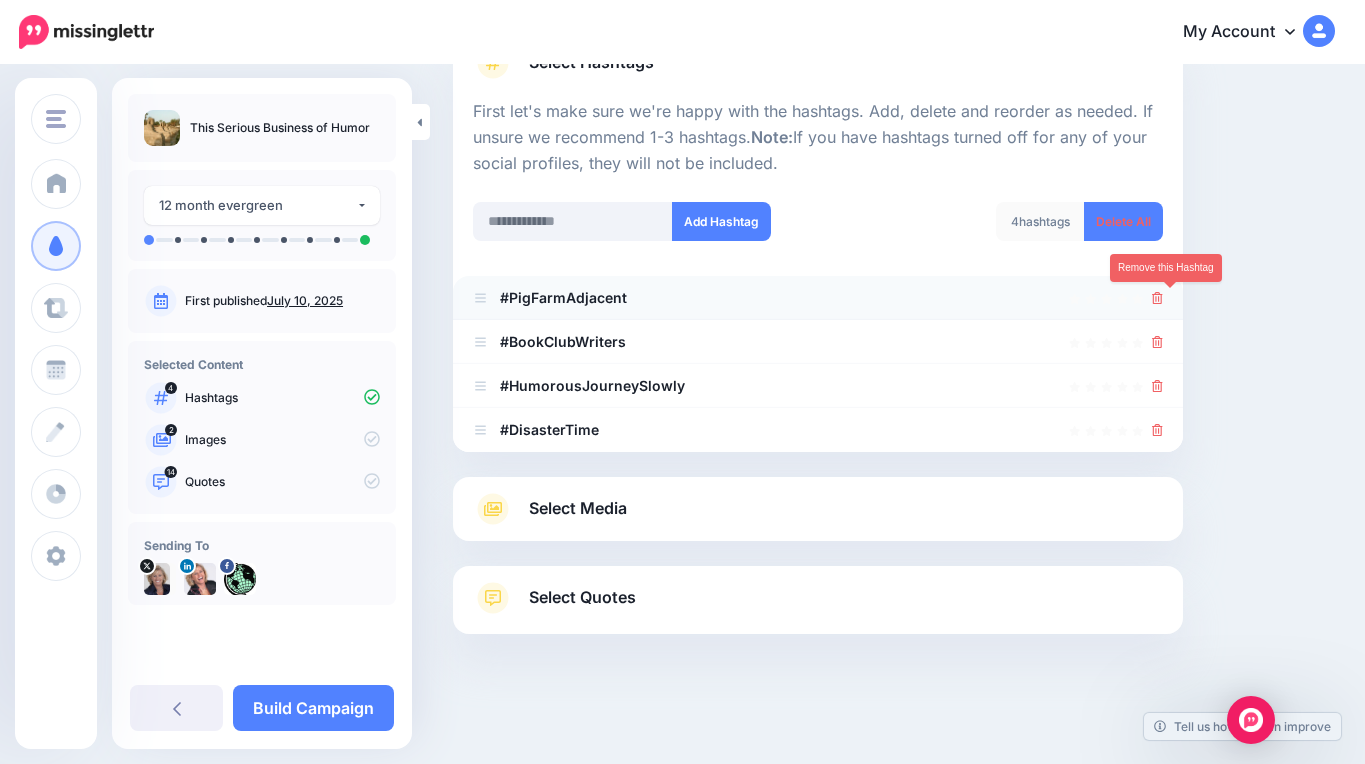 click 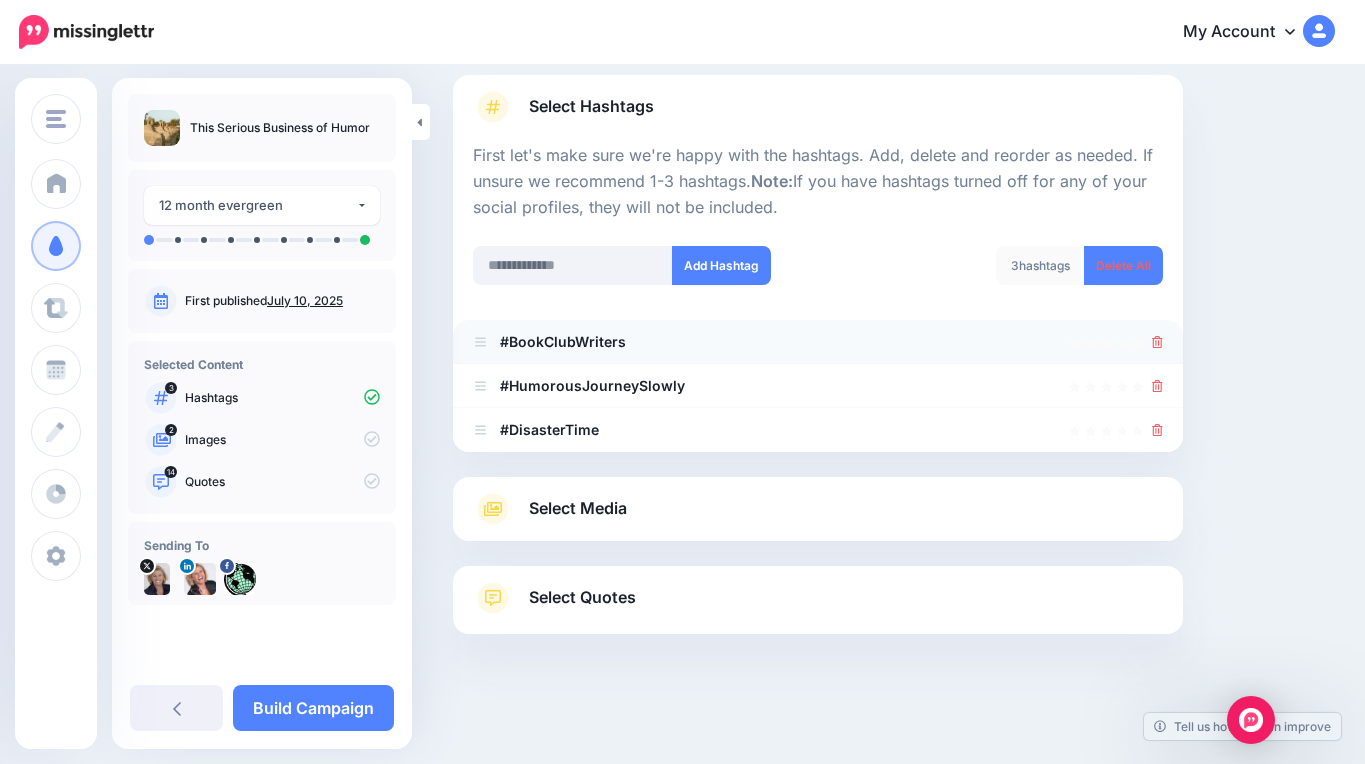 scroll, scrollTop: 129, scrollLeft: 0, axis: vertical 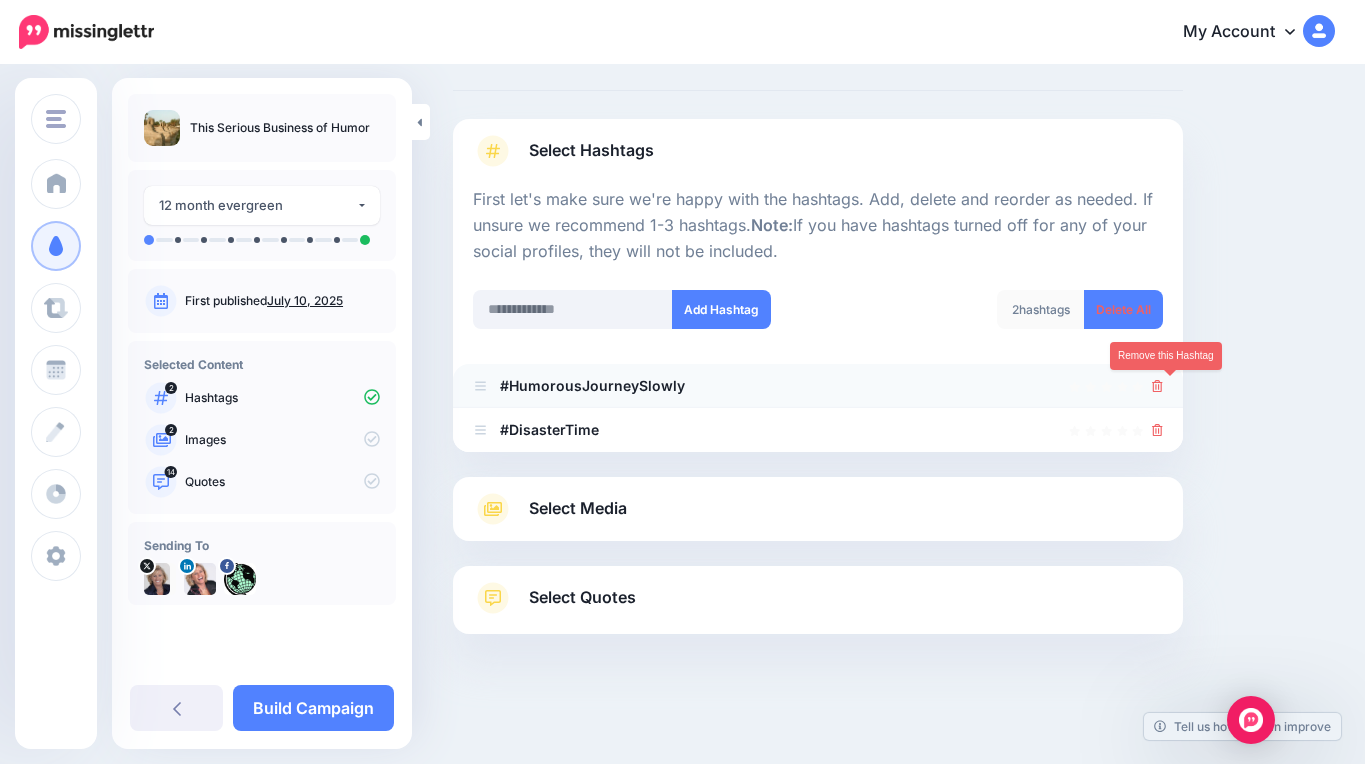 click 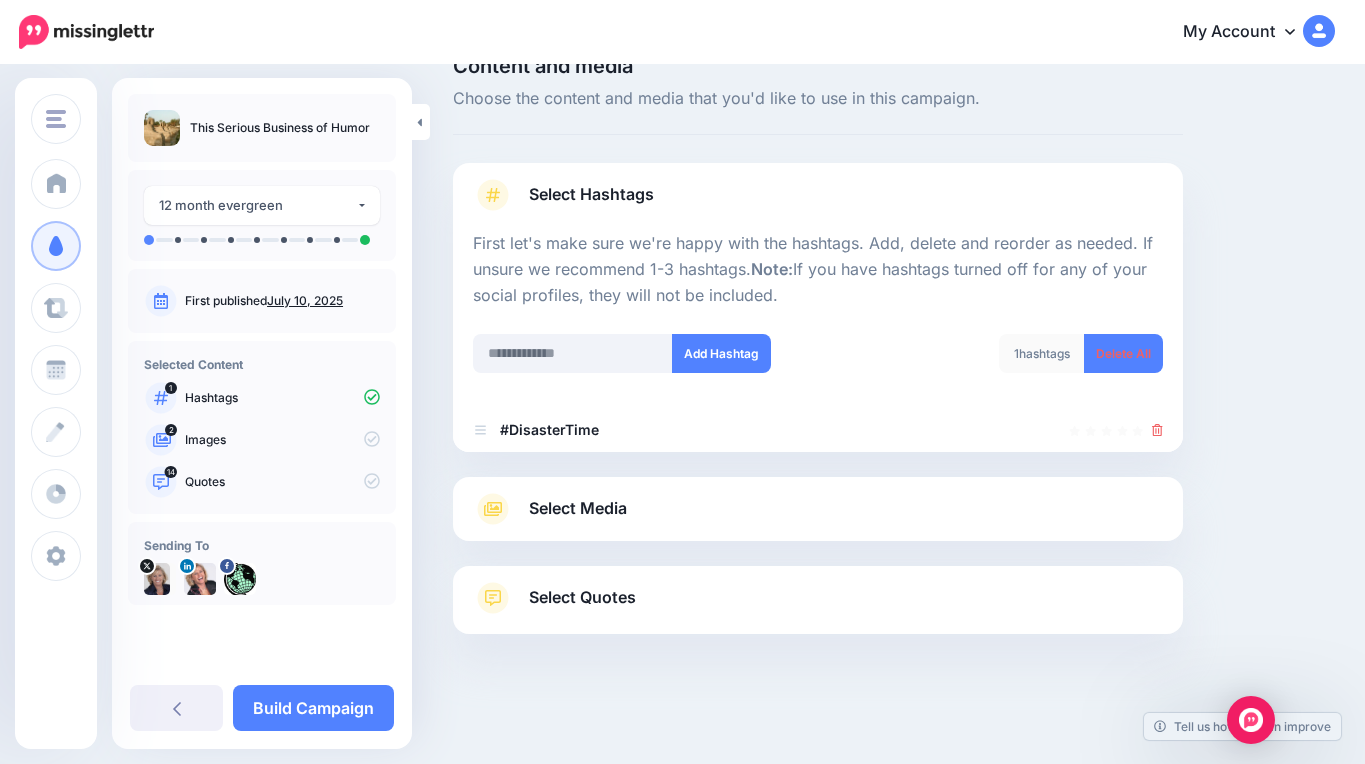 scroll, scrollTop: 41, scrollLeft: 0, axis: vertical 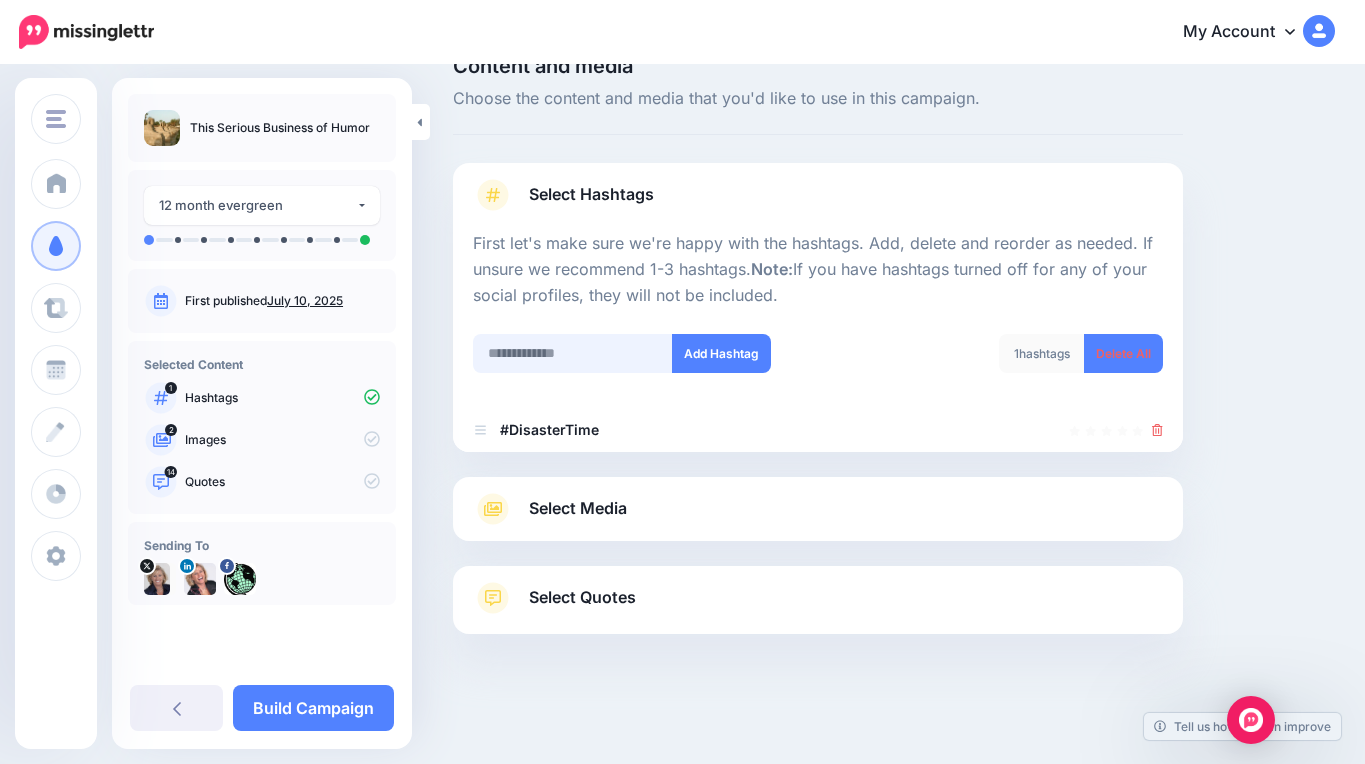 click at bounding box center [573, 353] 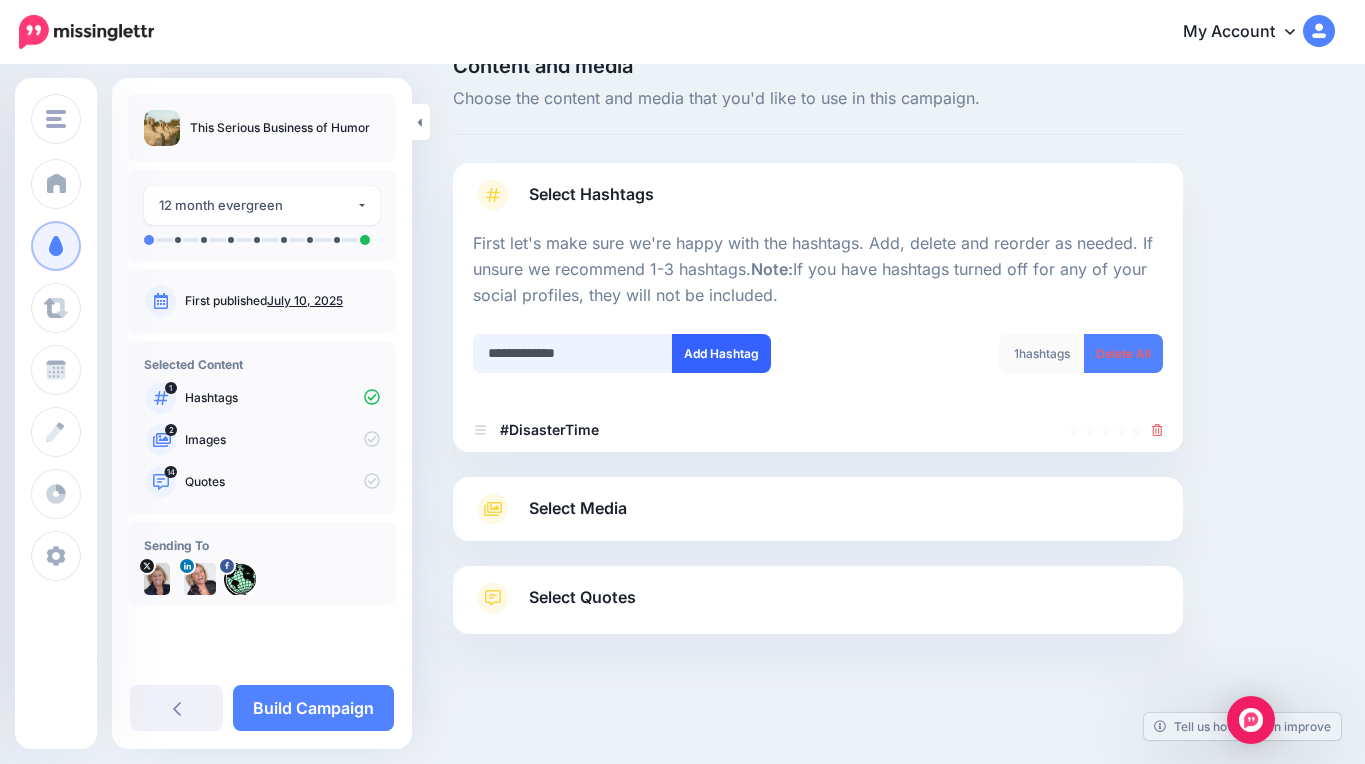 type on "**********" 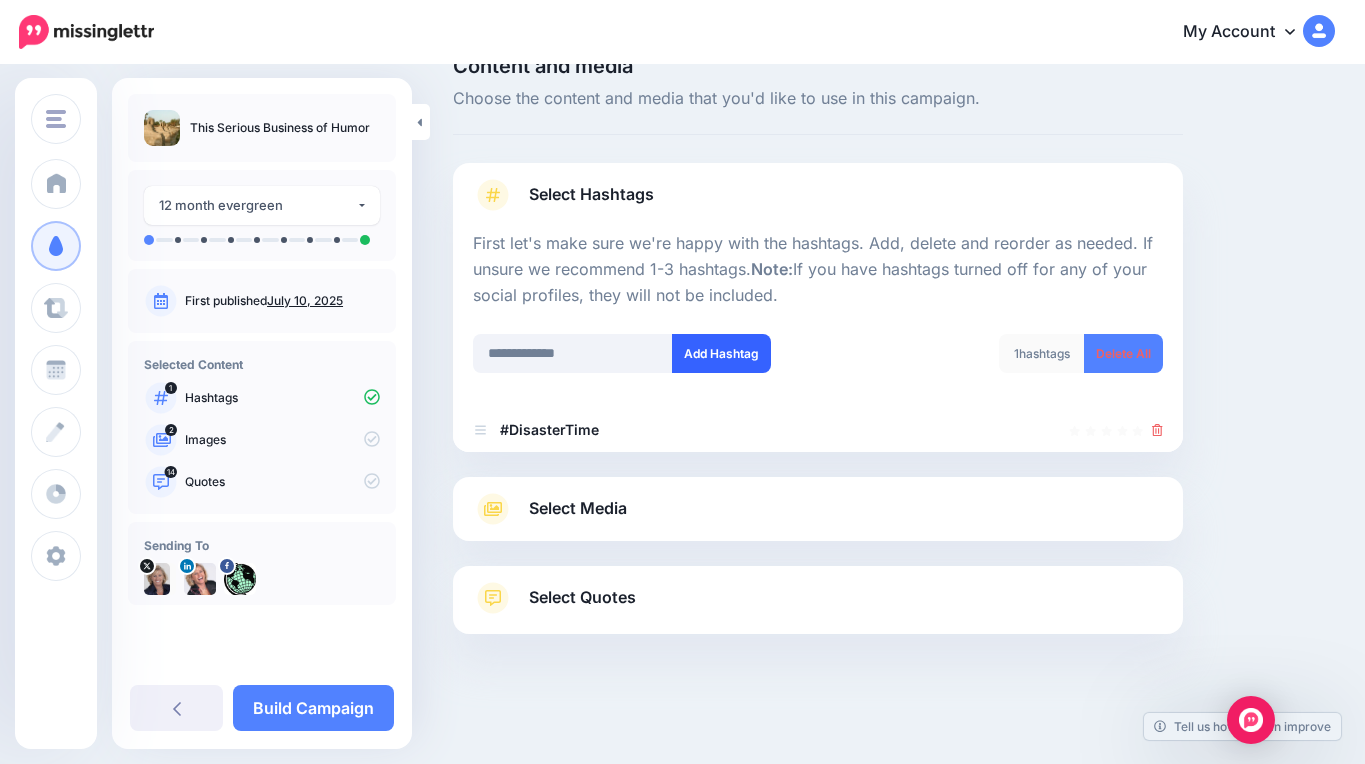 click on "Add Hashtag" at bounding box center (721, 353) 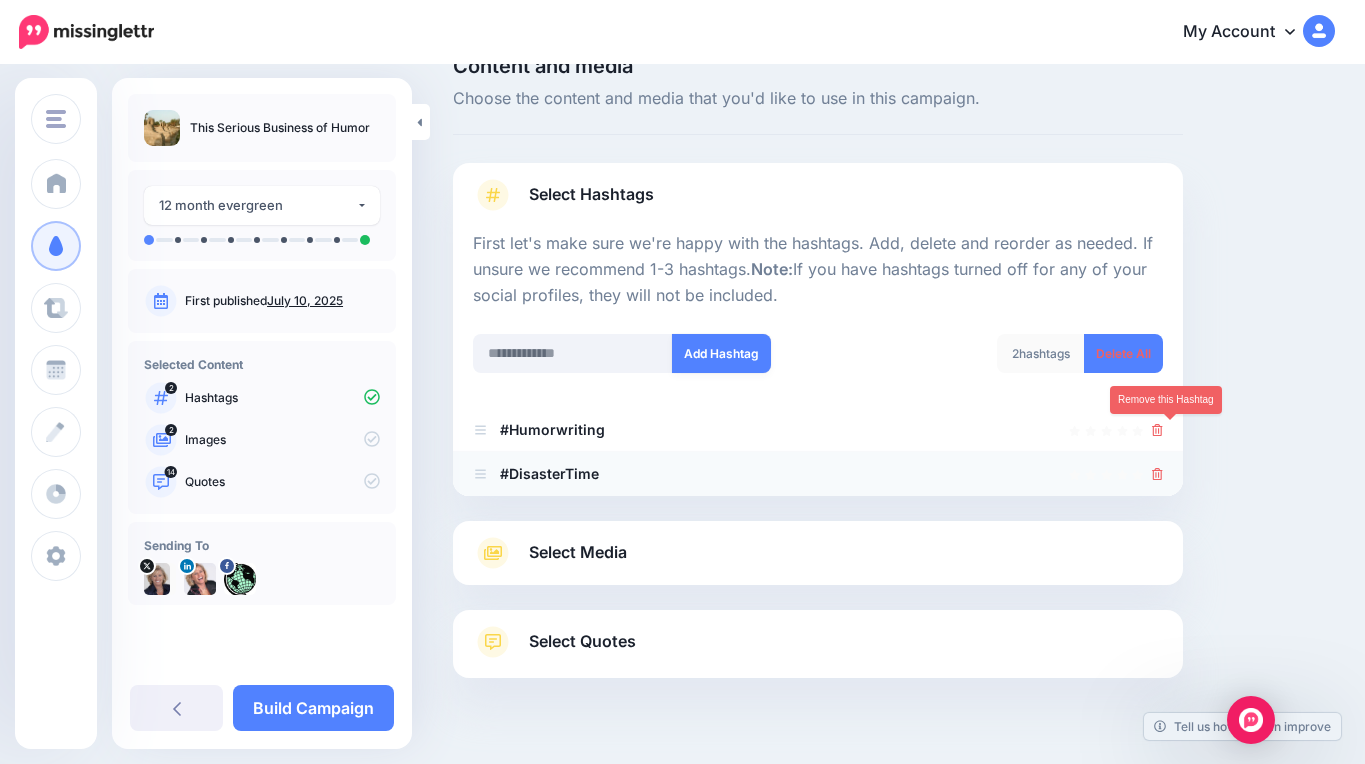 scroll, scrollTop: 85, scrollLeft: 0, axis: vertical 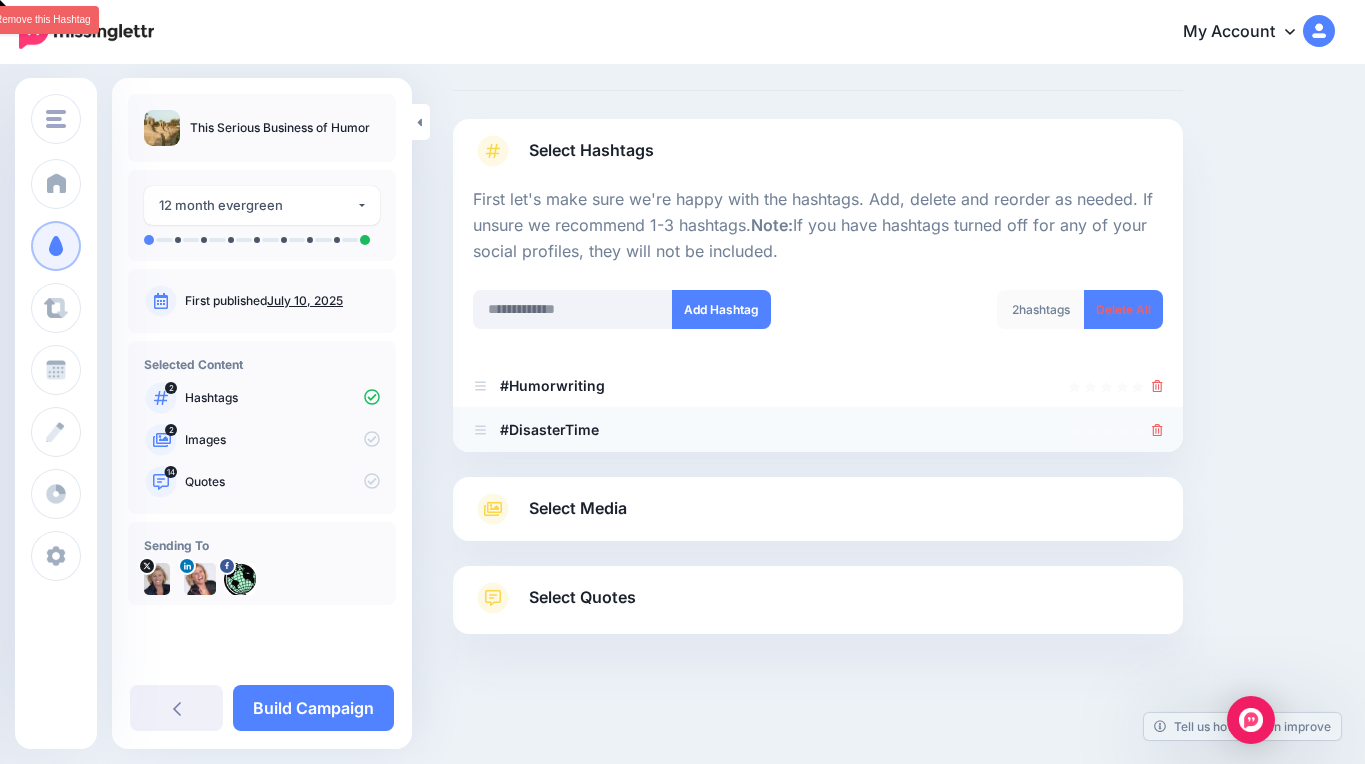 click 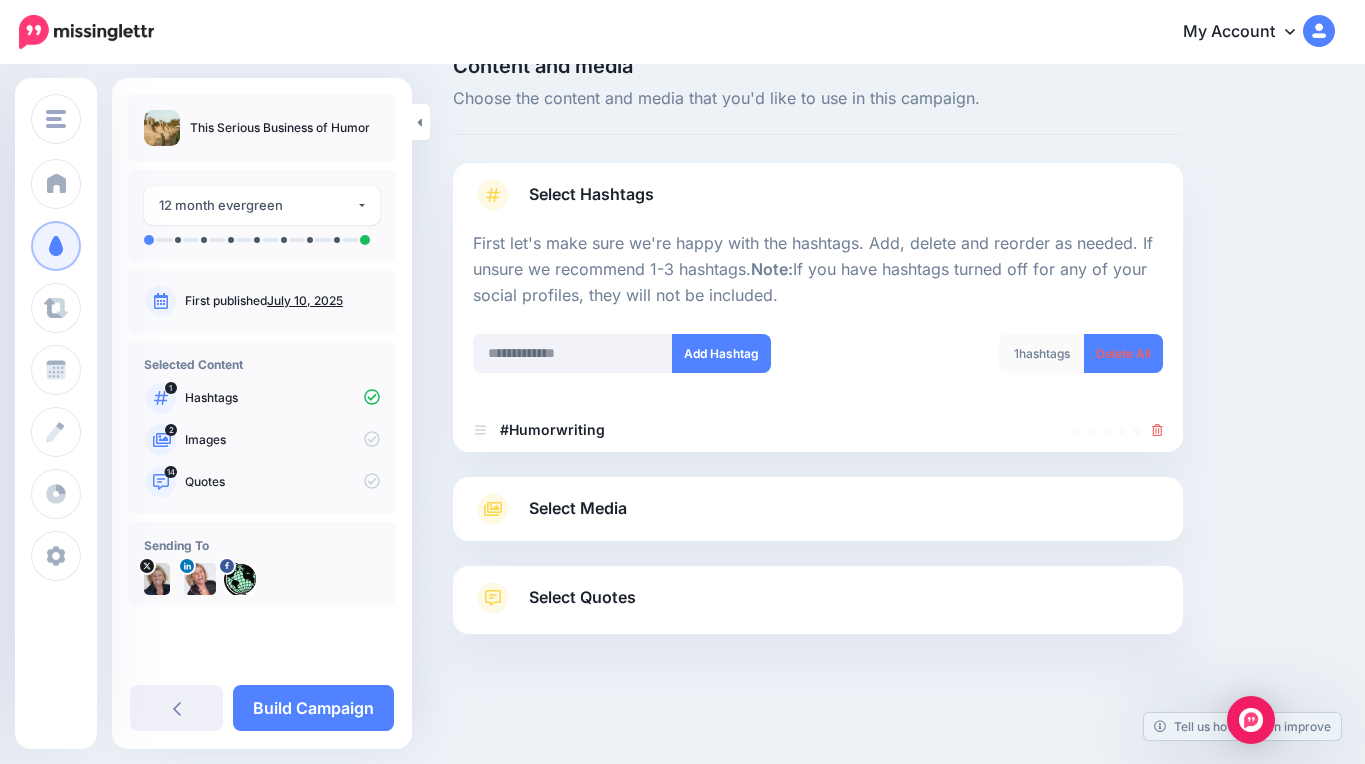 scroll, scrollTop: 41, scrollLeft: 0, axis: vertical 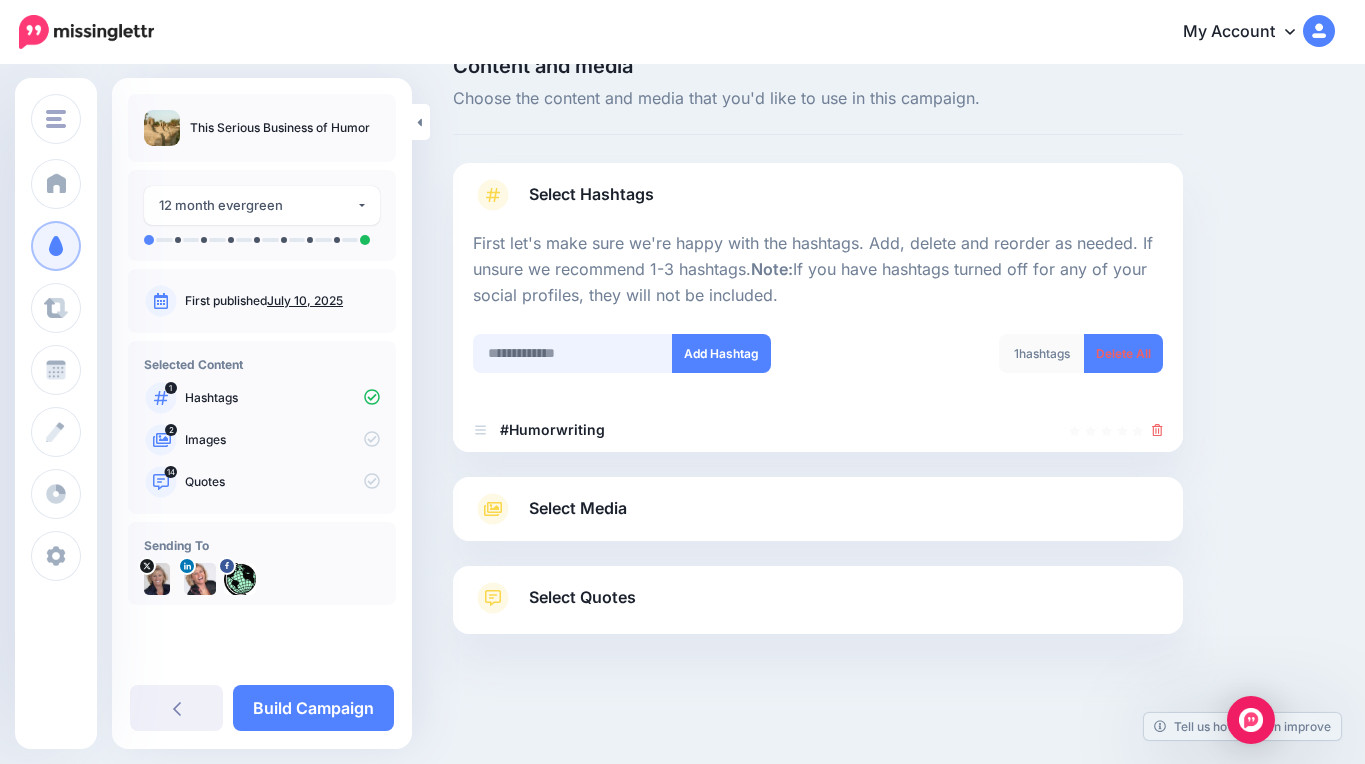 click at bounding box center [573, 353] 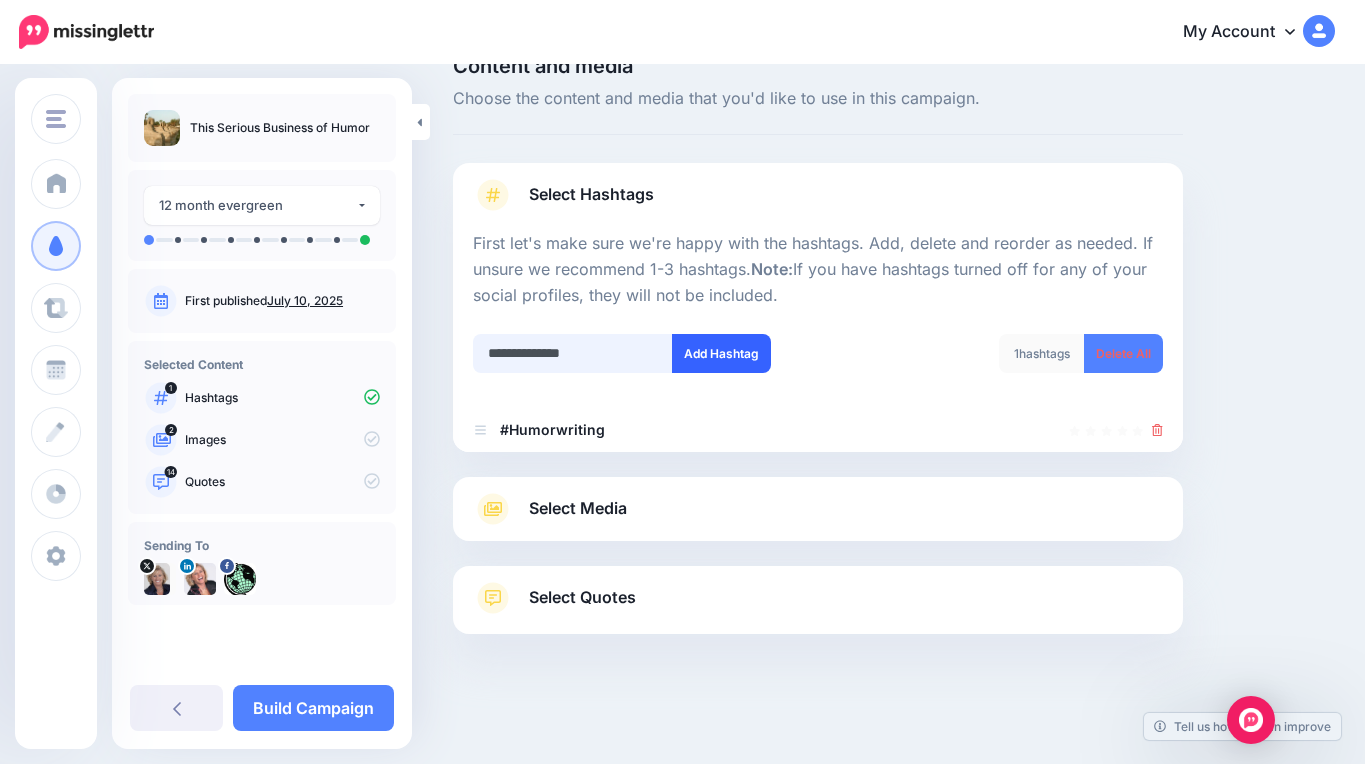 type on "**********" 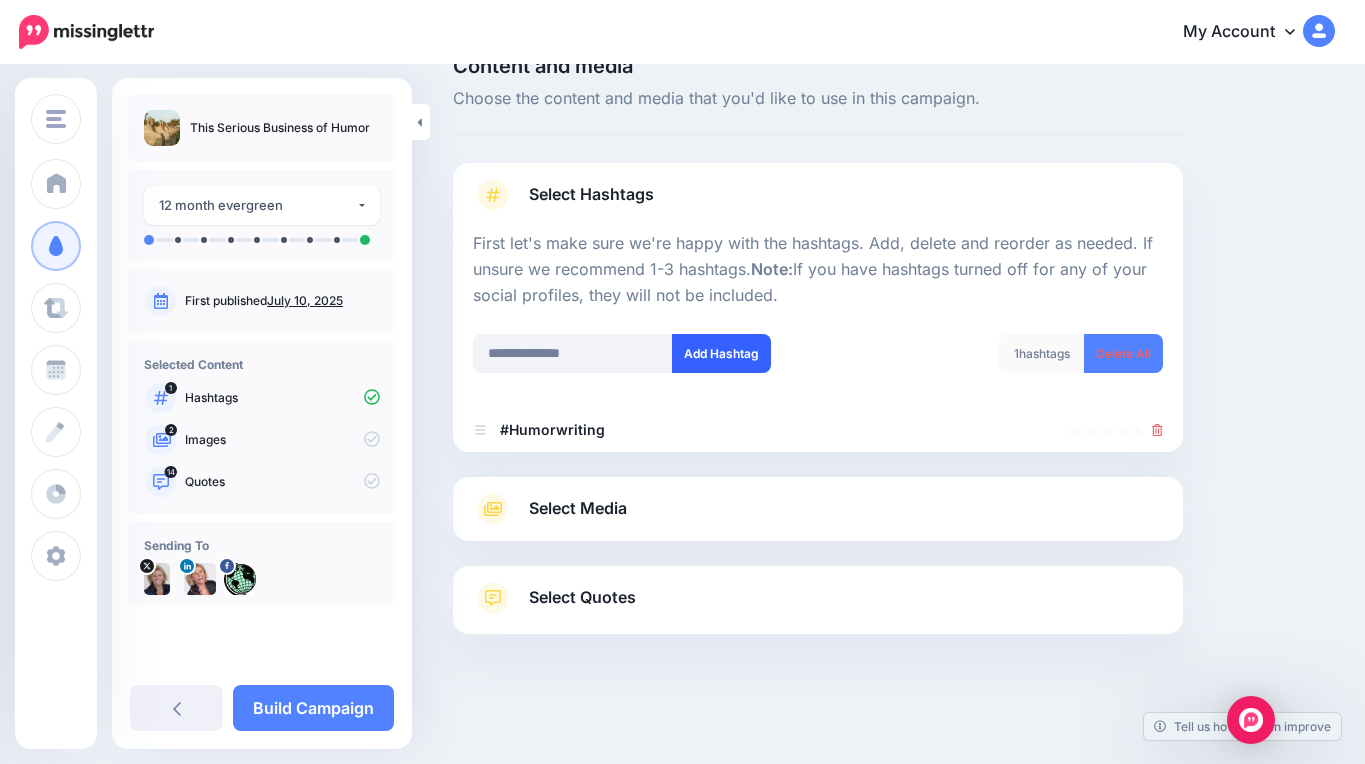 click on "Add Hashtag" at bounding box center [721, 353] 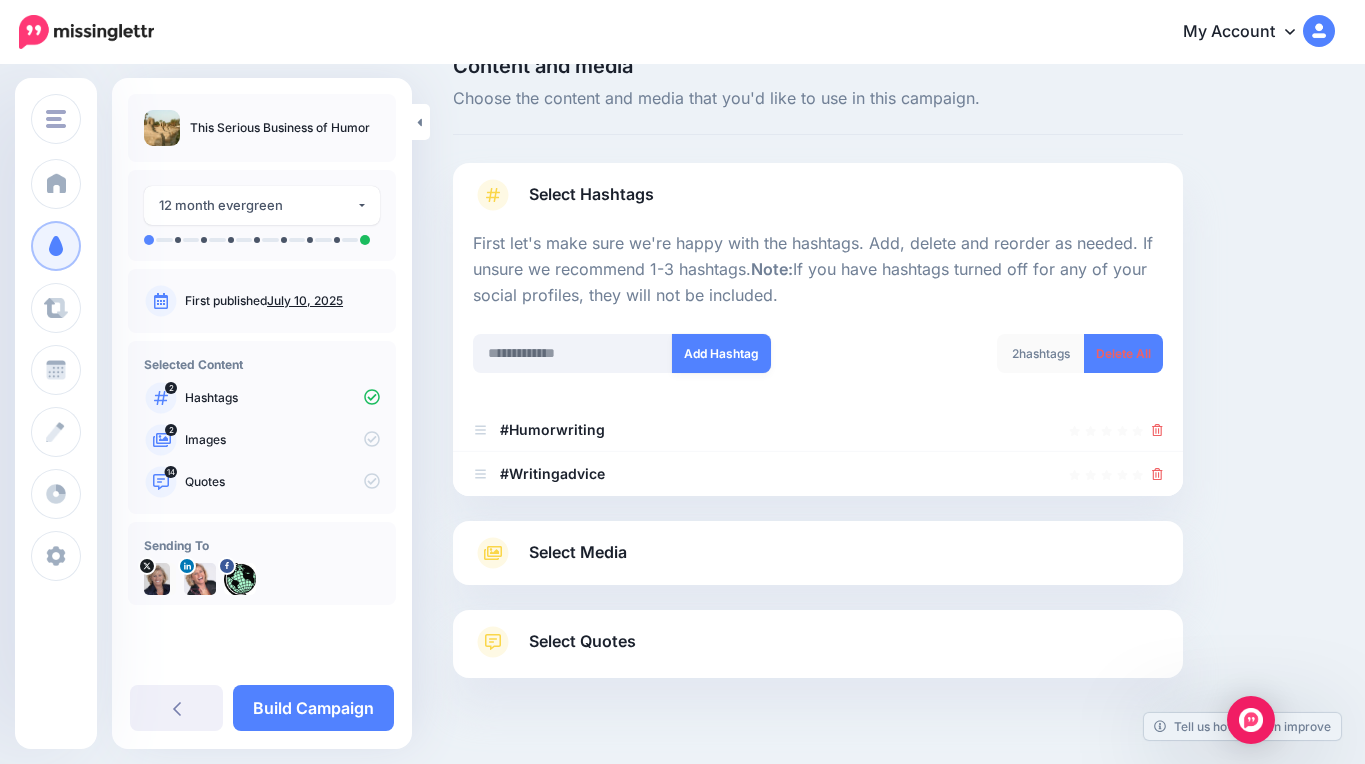 scroll, scrollTop: 85, scrollLeft: 0, axis: vertical 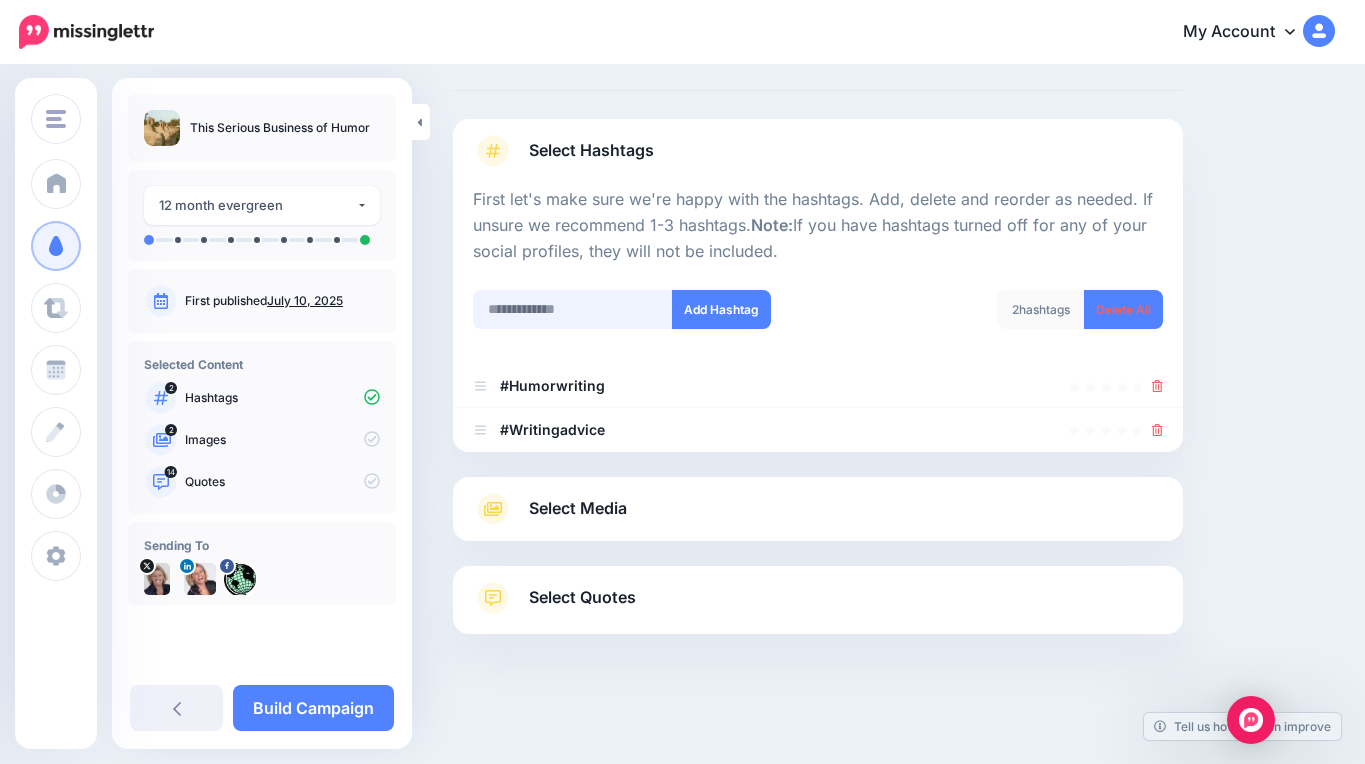 click at bounding box center (573, 309) 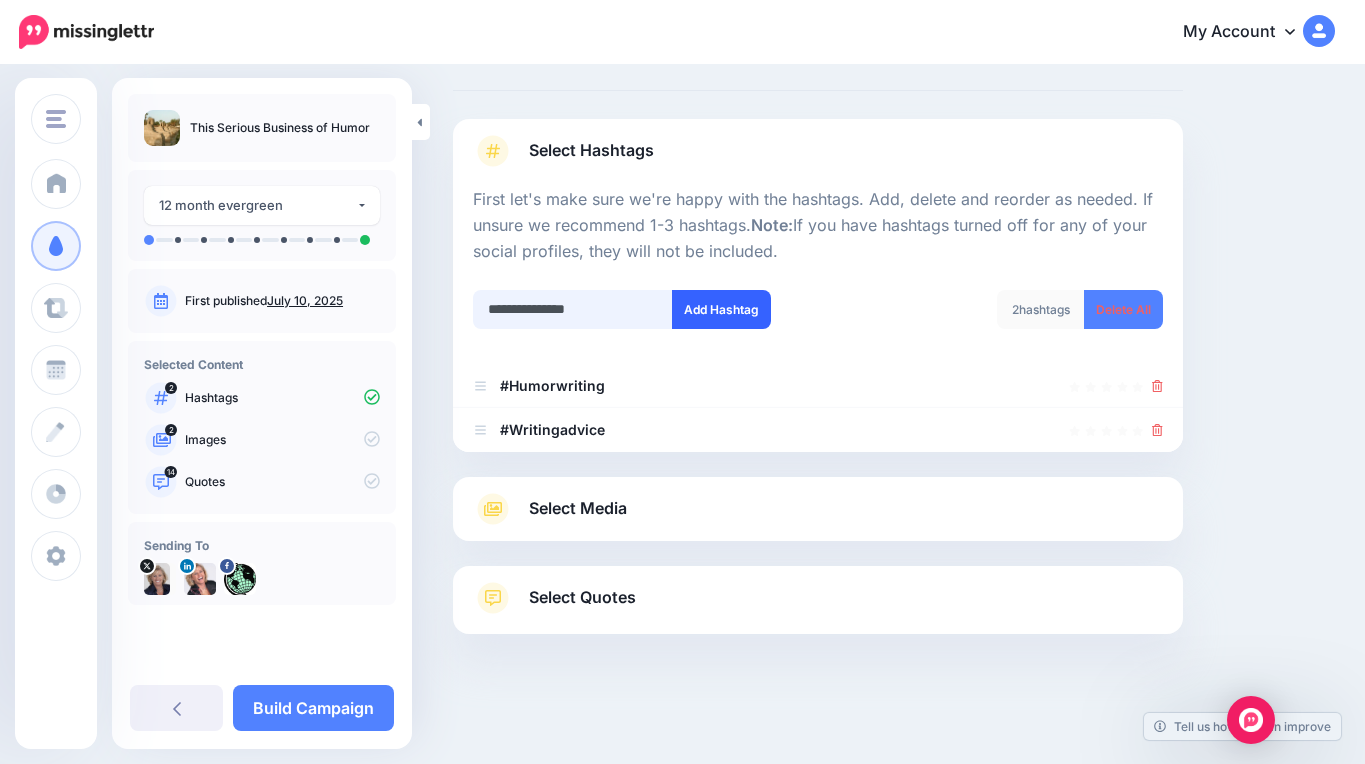 type on "**********" 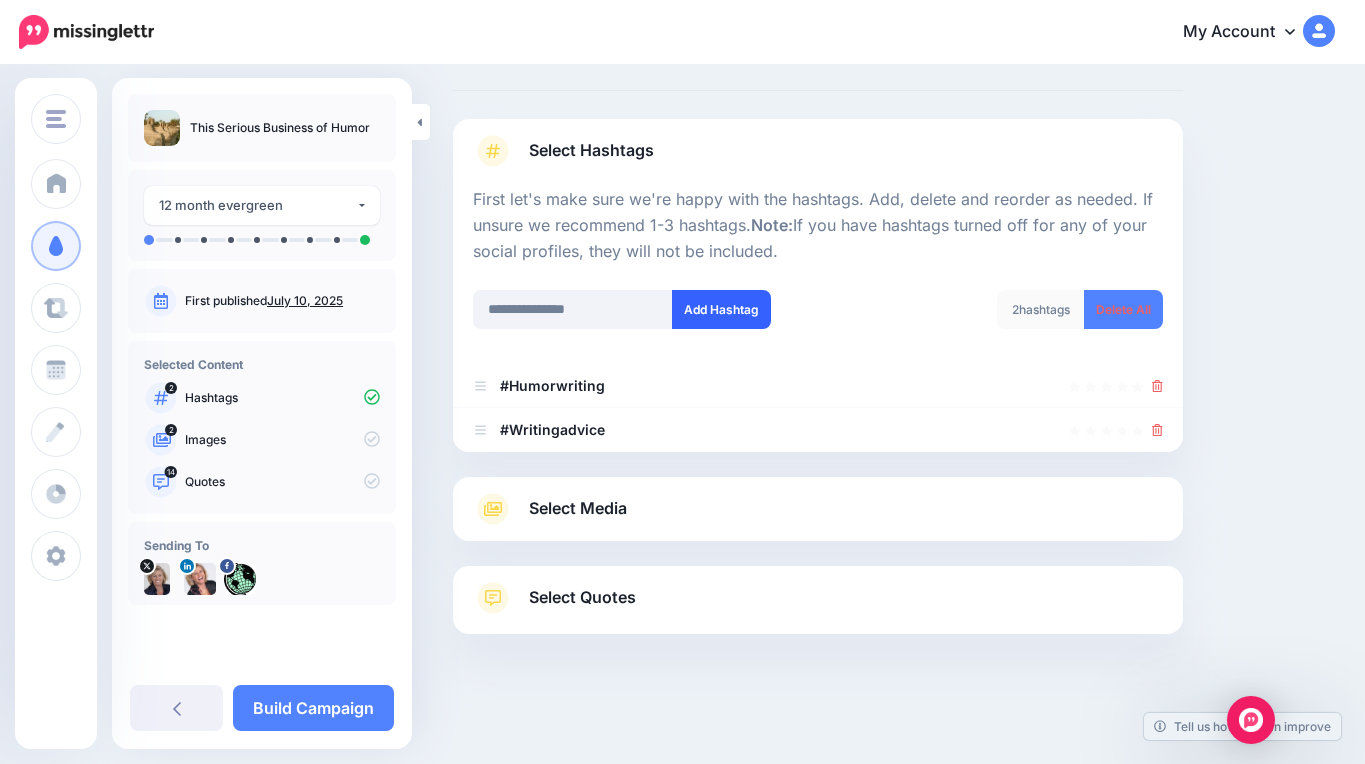 click on "Add Hashtag" at bounding box center [721, 309] 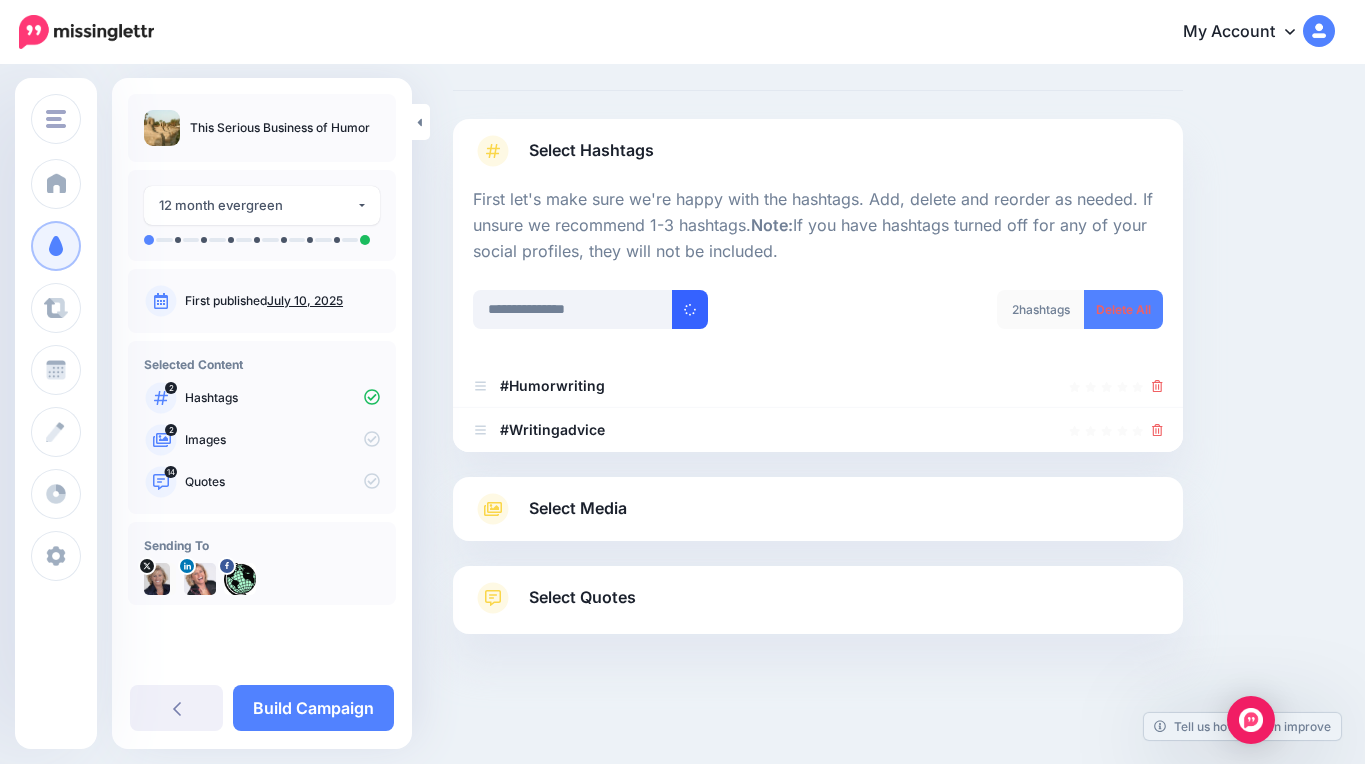 type 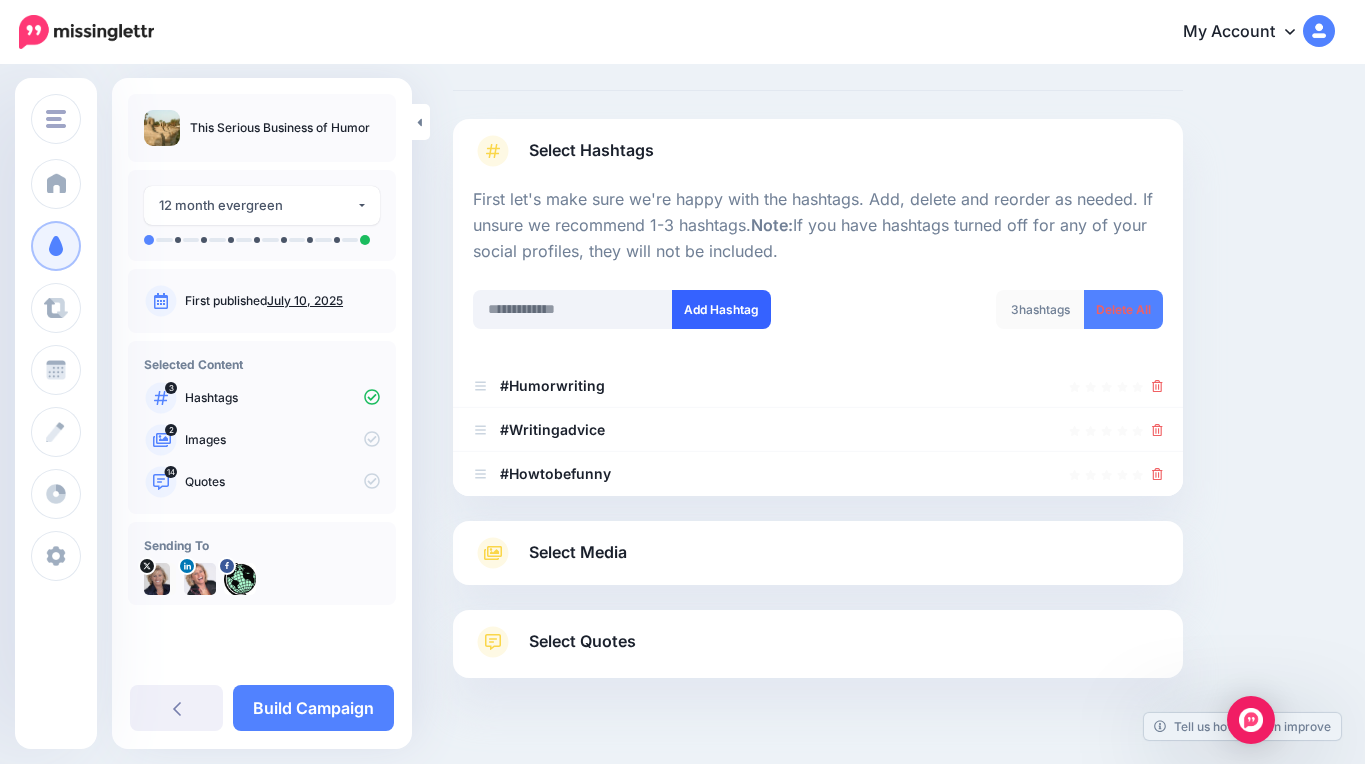 scroll, scrollTop: 129, scrollLeft: 0, axis: vertical 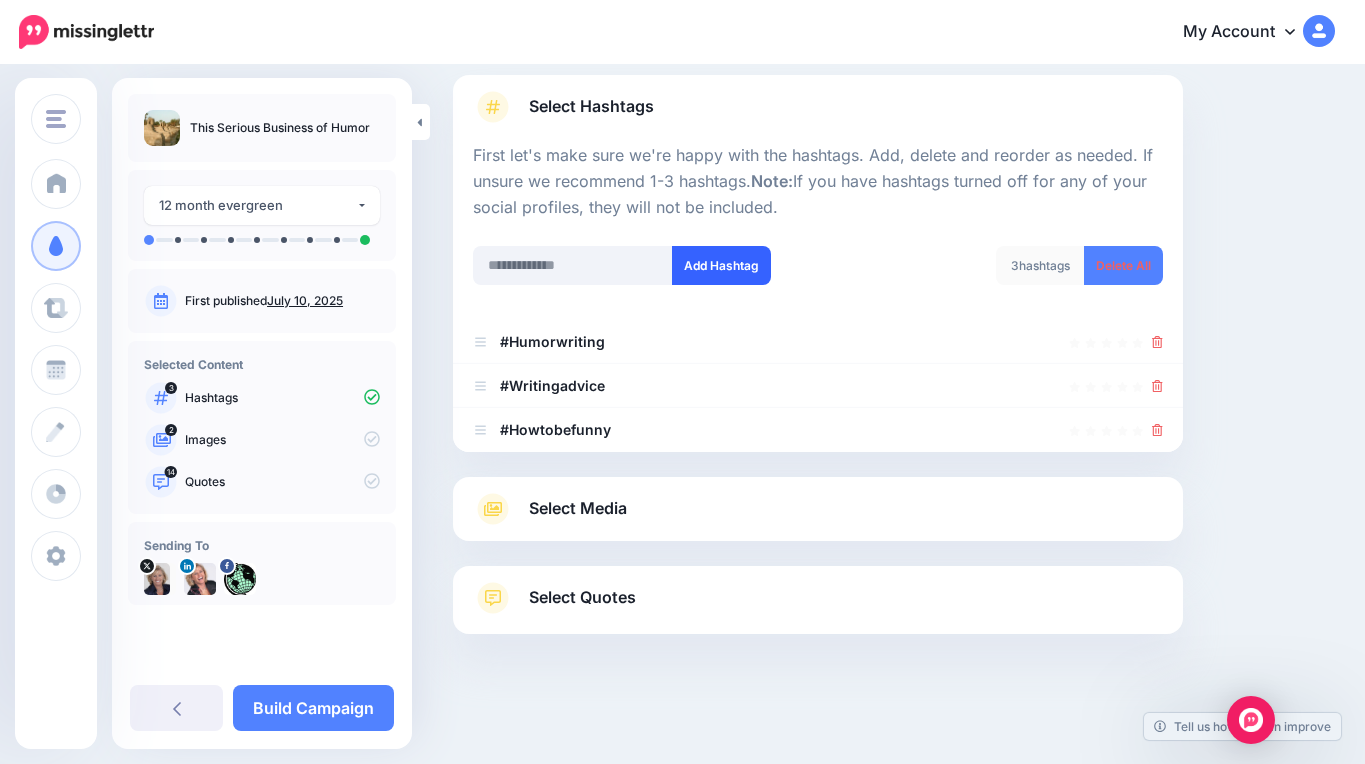 click on "Select Media" at bounding box center [818, 509] 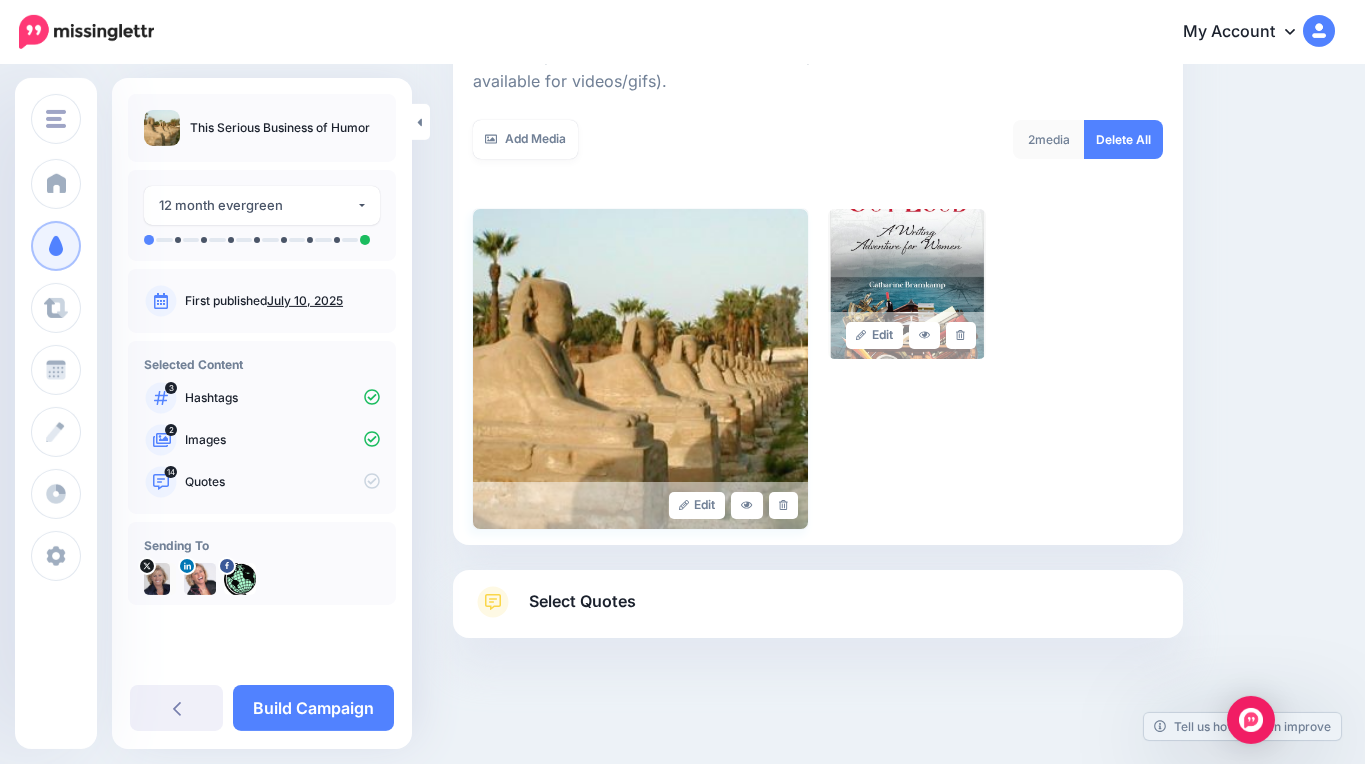 scroll, scrollTop: 342, scrollLeft: 0, axis: vertical 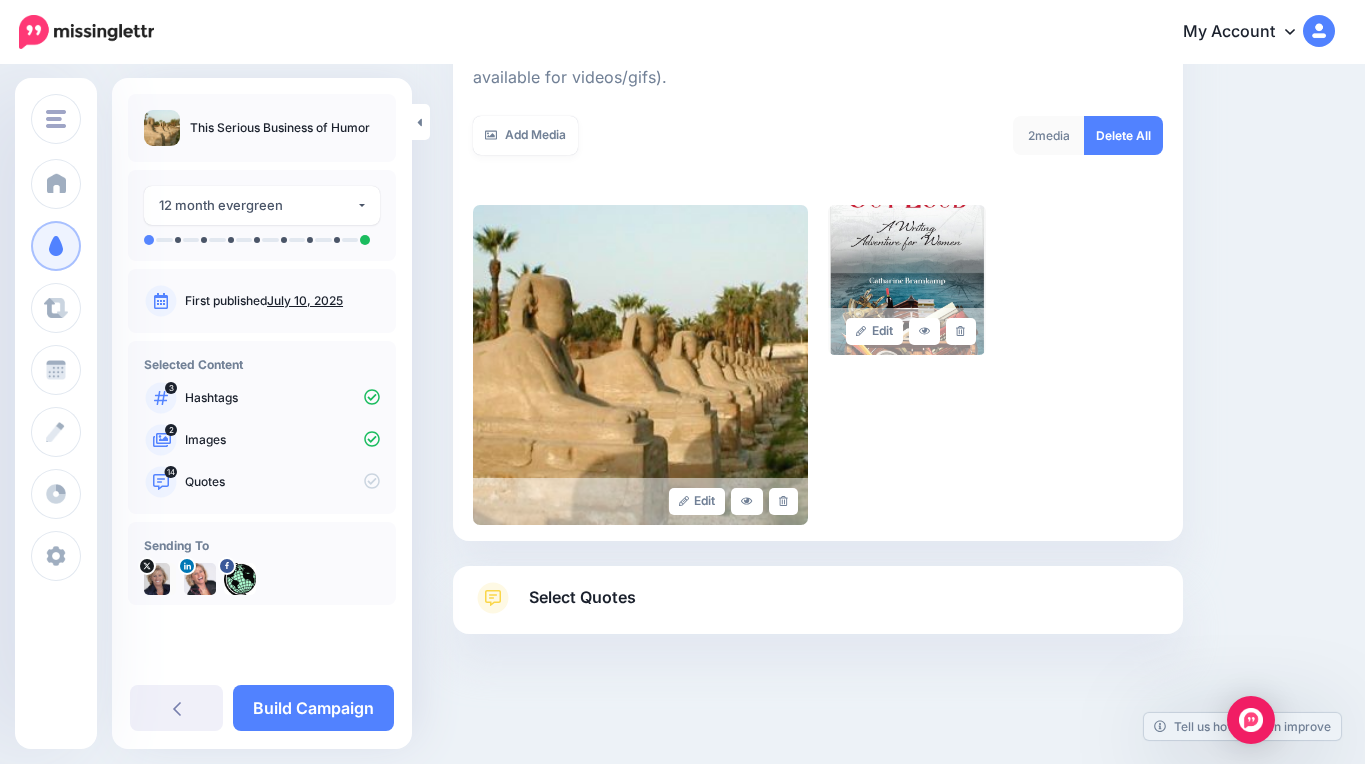 click on "Select Quotes" at bounding box center [582, 597] 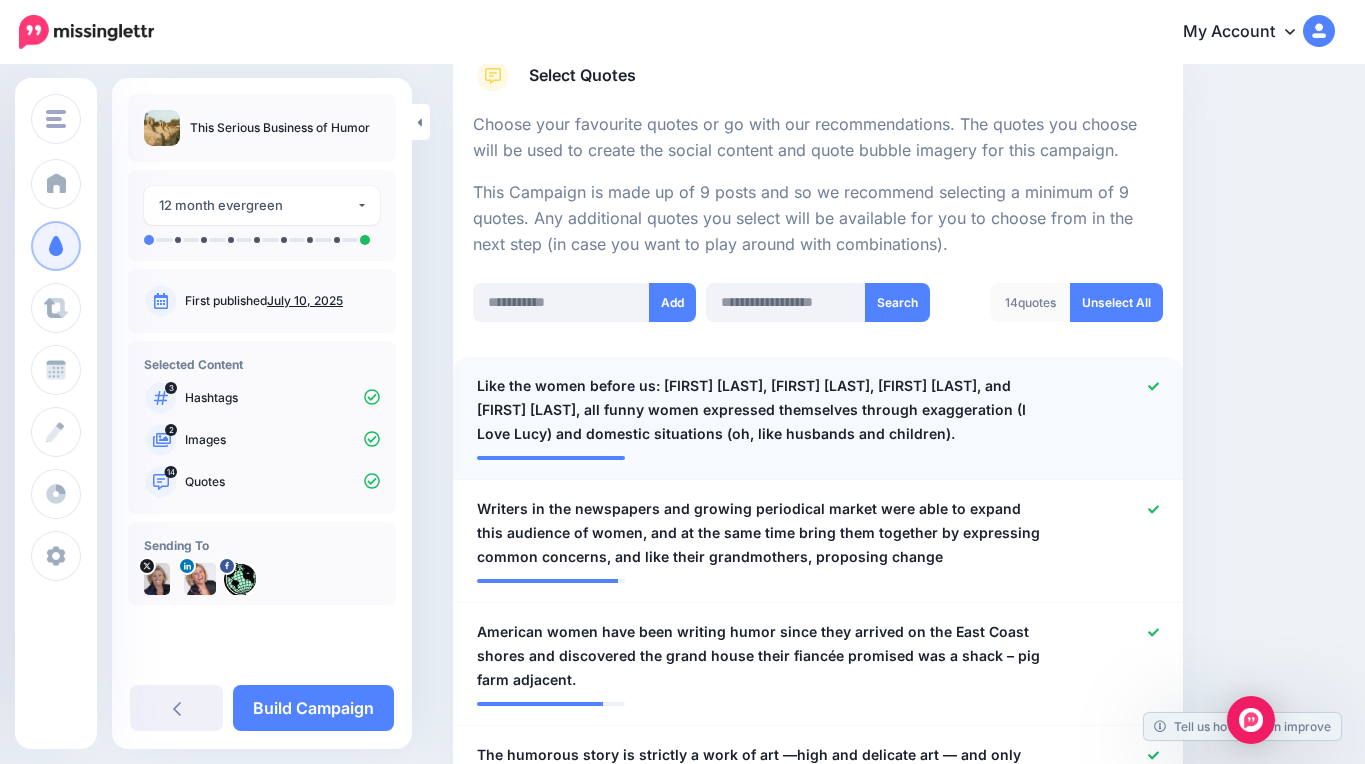 click on "Like the women before us: [FIRST] [LAST], [FIRST] [LAST], [FIRST] [LAST], and [FIRST] [LAST], all funny women expressed themselves through exaggeration (I Love Lucy) and domestic situations (oh, like husbands and children)." at bounding box center (758, 410) 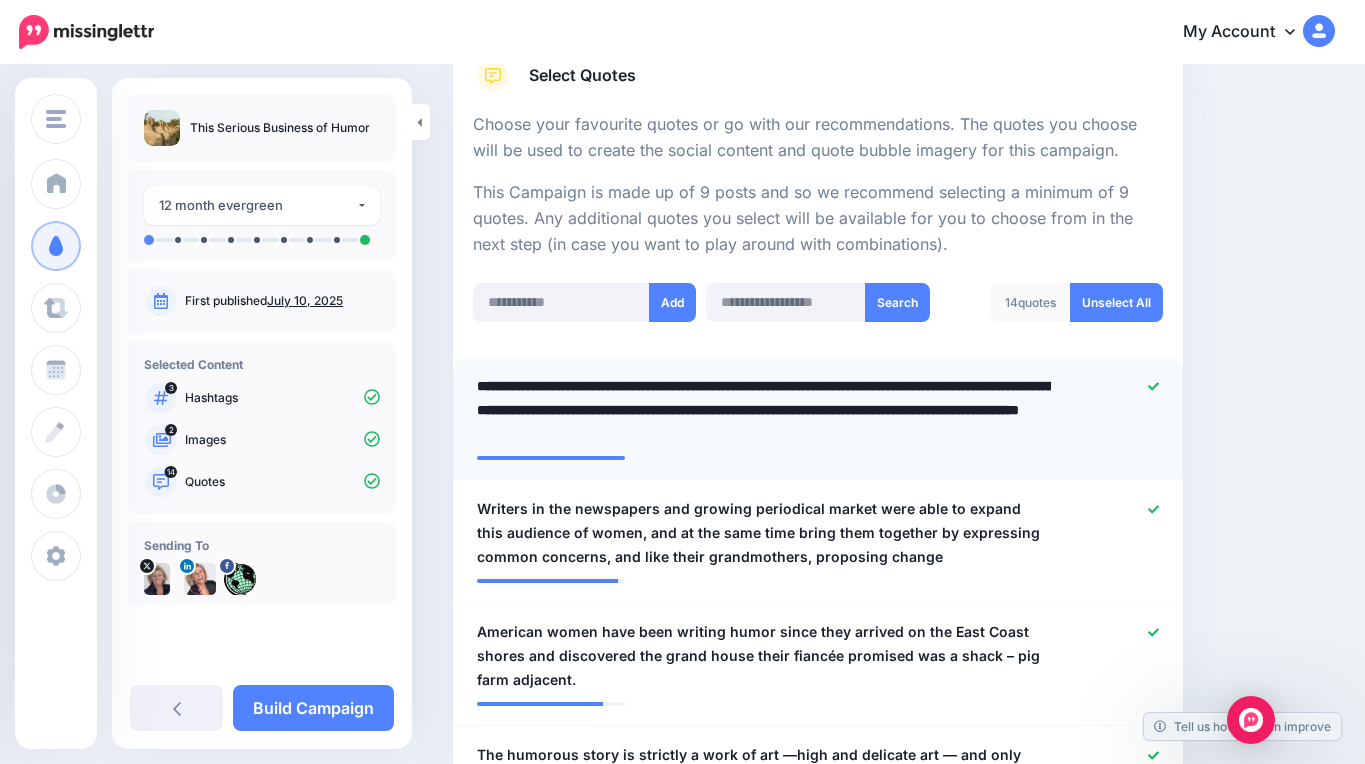 click on "**********" at bounding box center [764, 410] 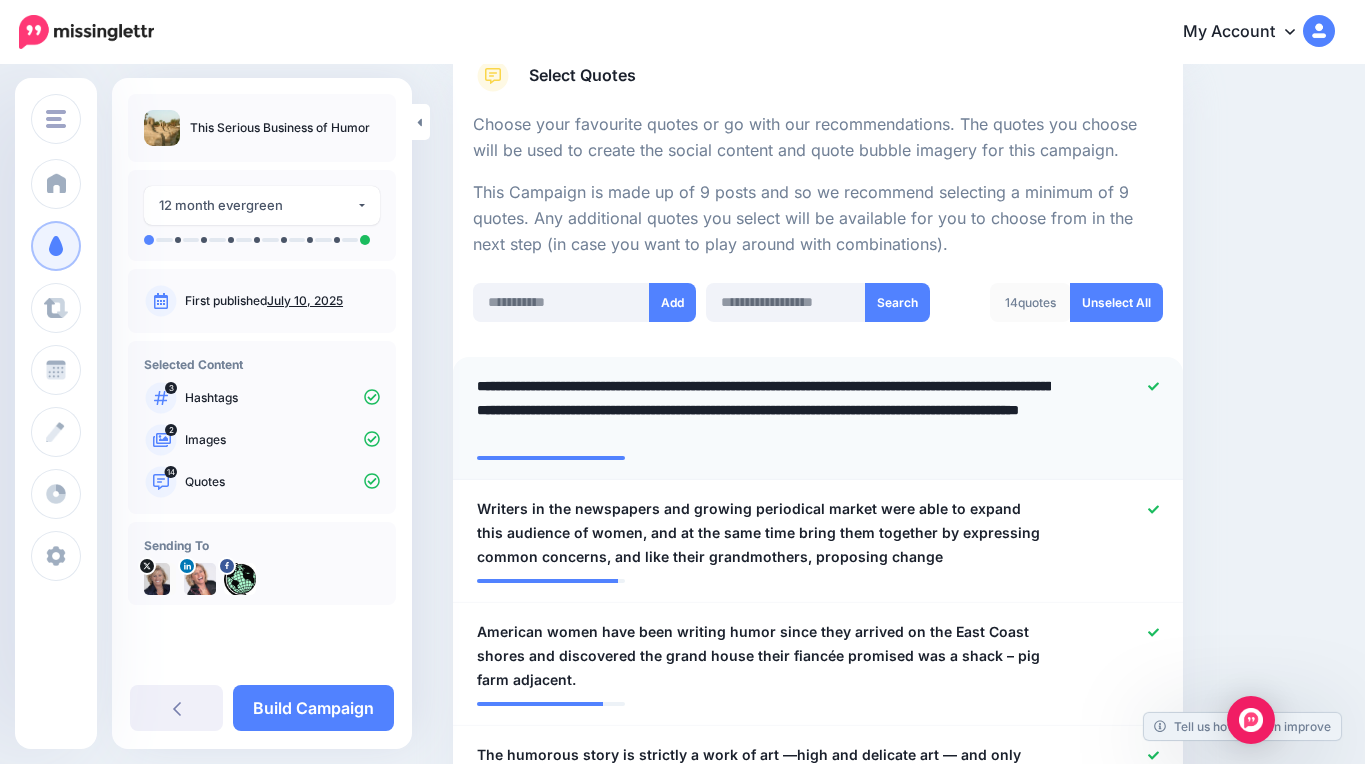 click on "**********" at bounding box center (764, 410) 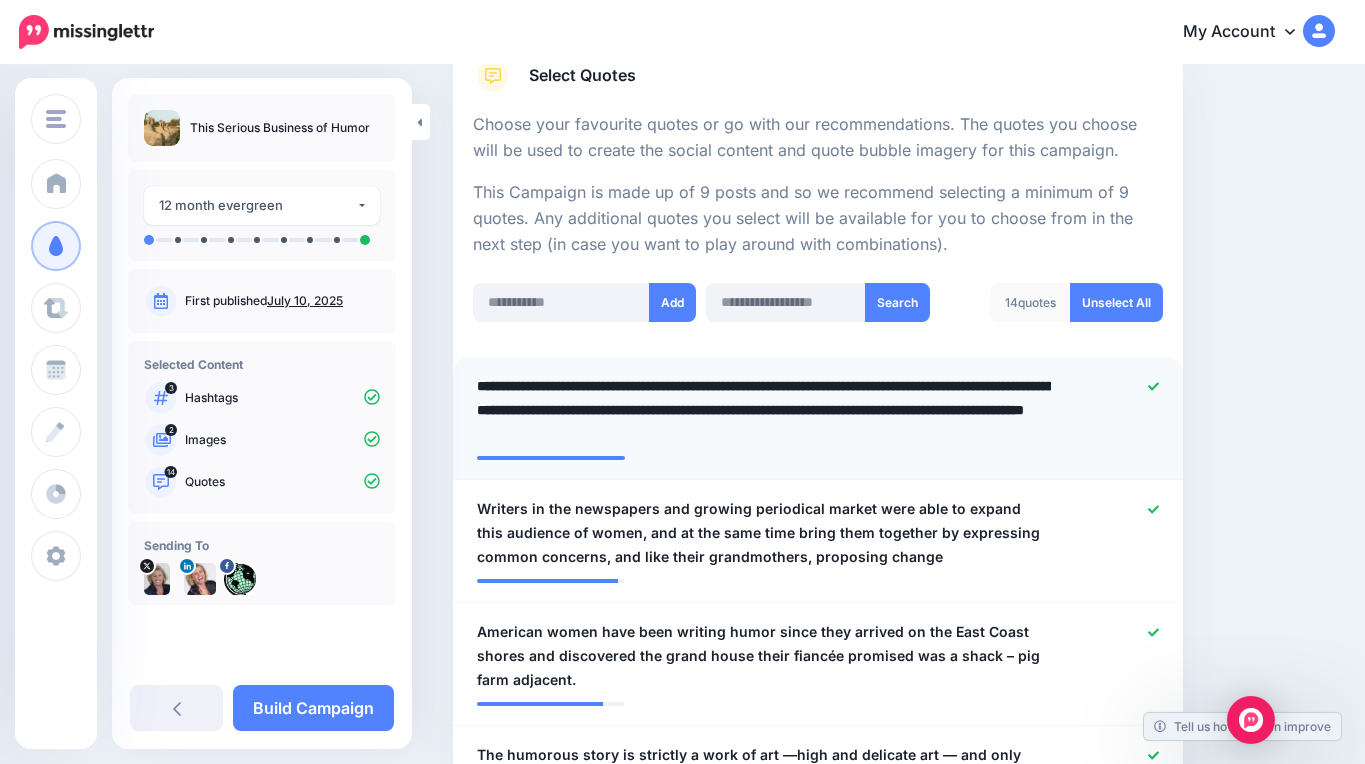 drag, startPoint x: 583, startPoint y: 411, endPoint x: 439, endPoint y: 379, distance: 147.51271 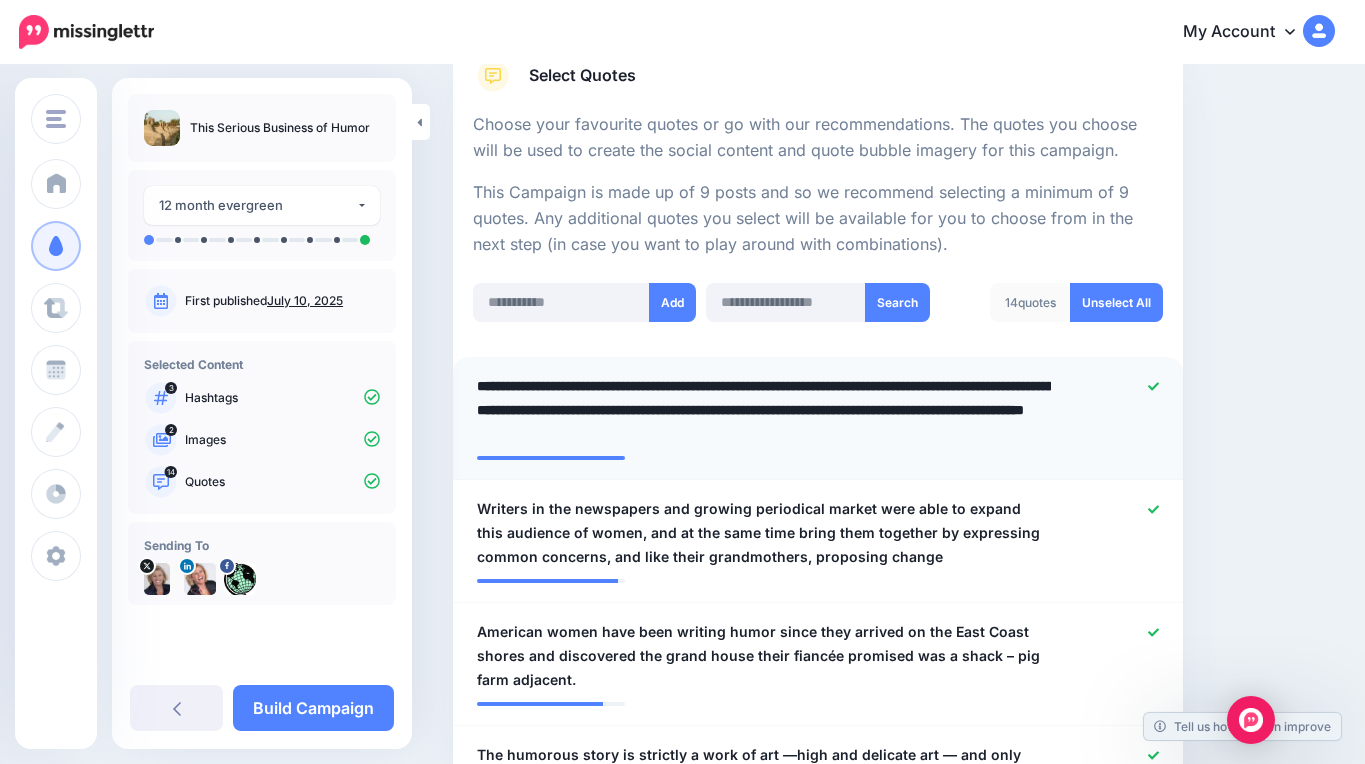 click on "**********" at bounding box center (764, 410) 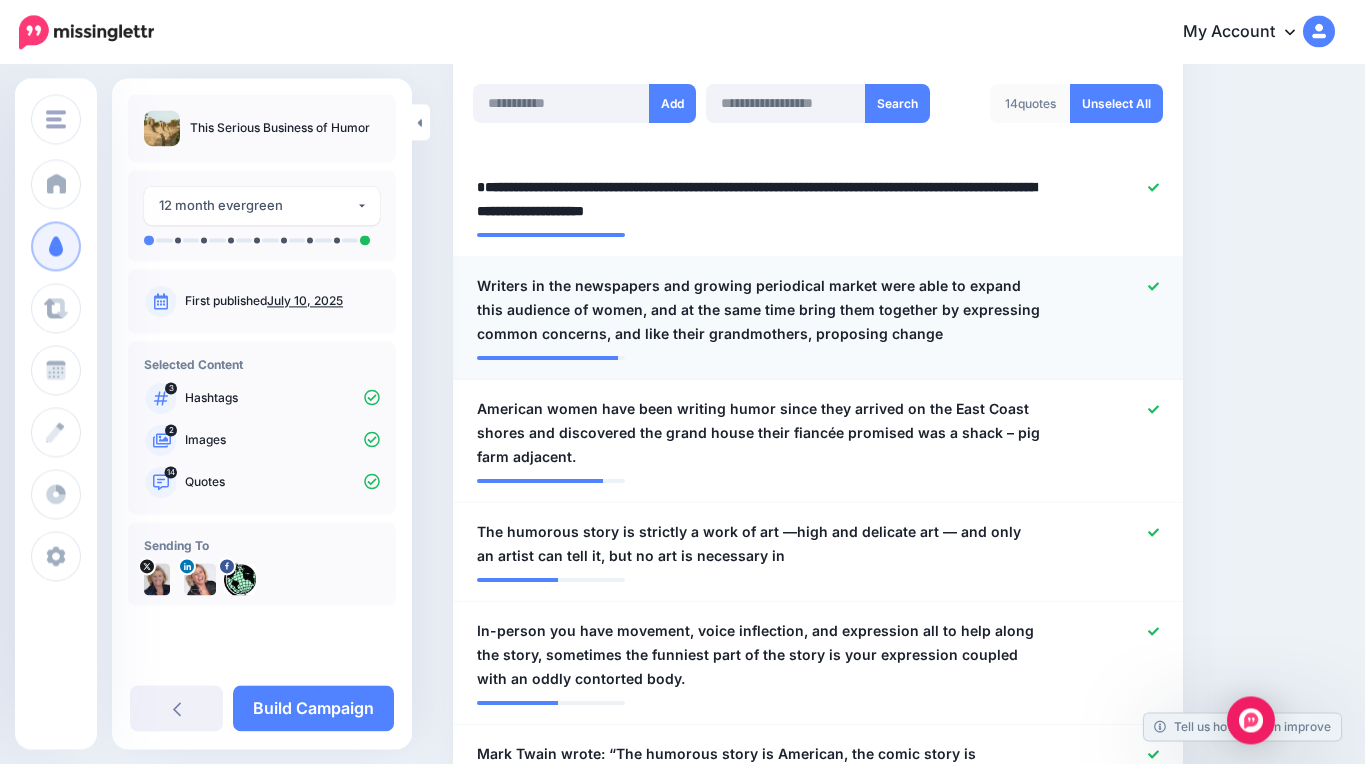 scroll, scrollTop: 566, scrollLeft: 0, axis: vertical 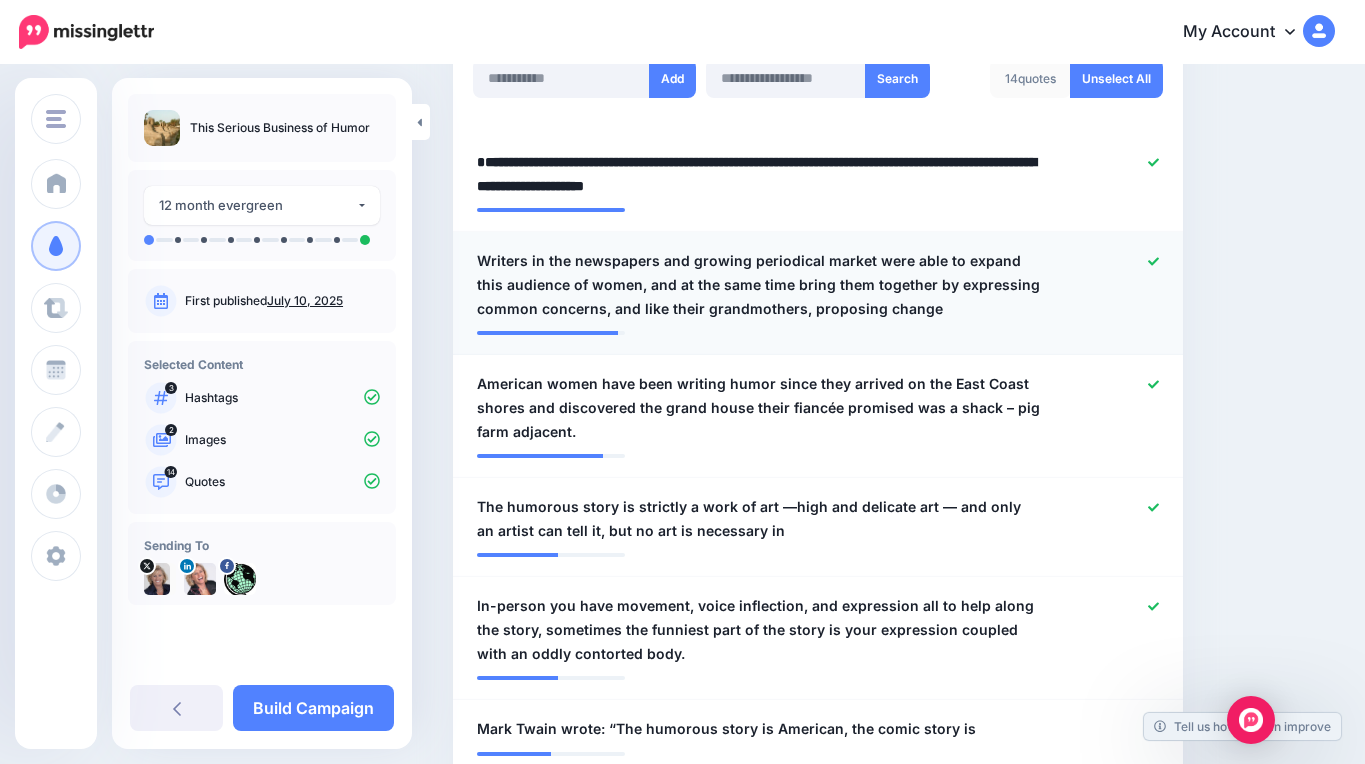 click 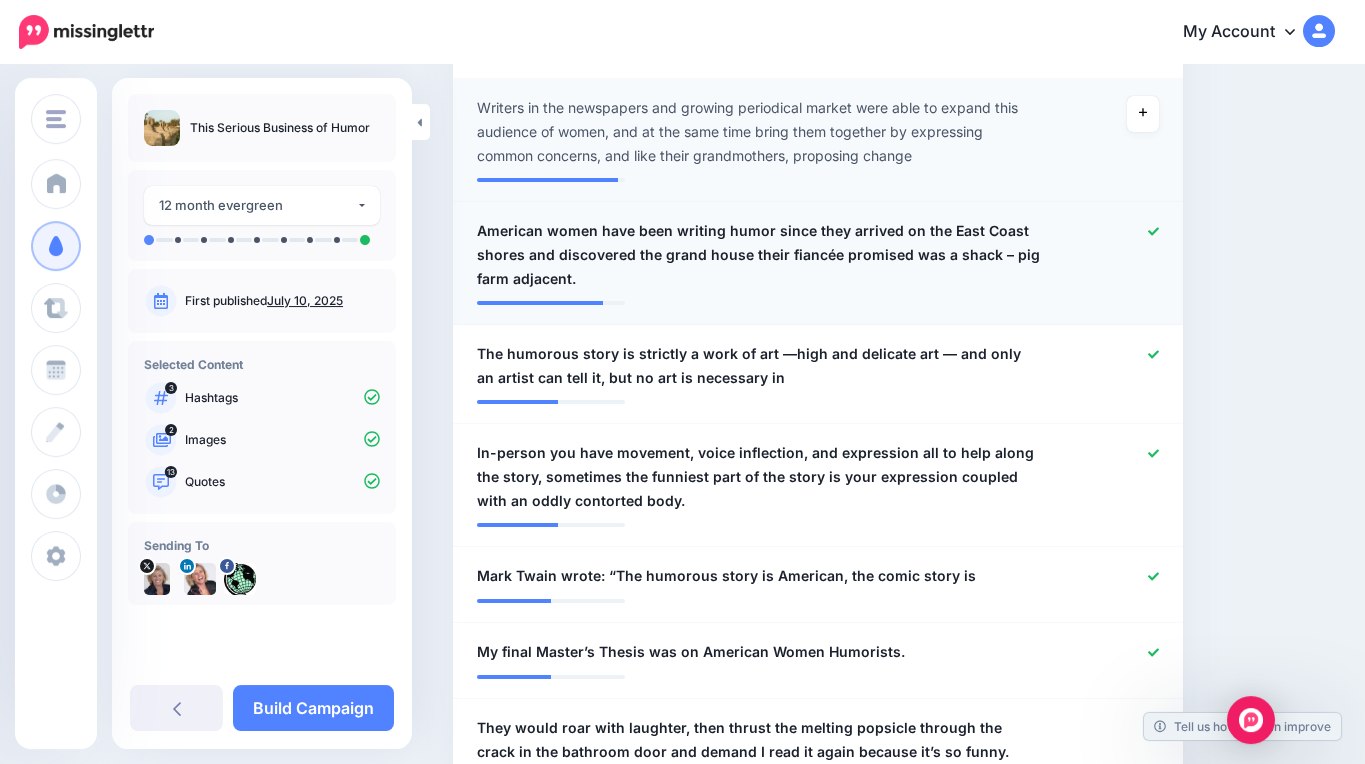 scroll, scrollTop: 726, scrollLeft: 0, axis: vertical 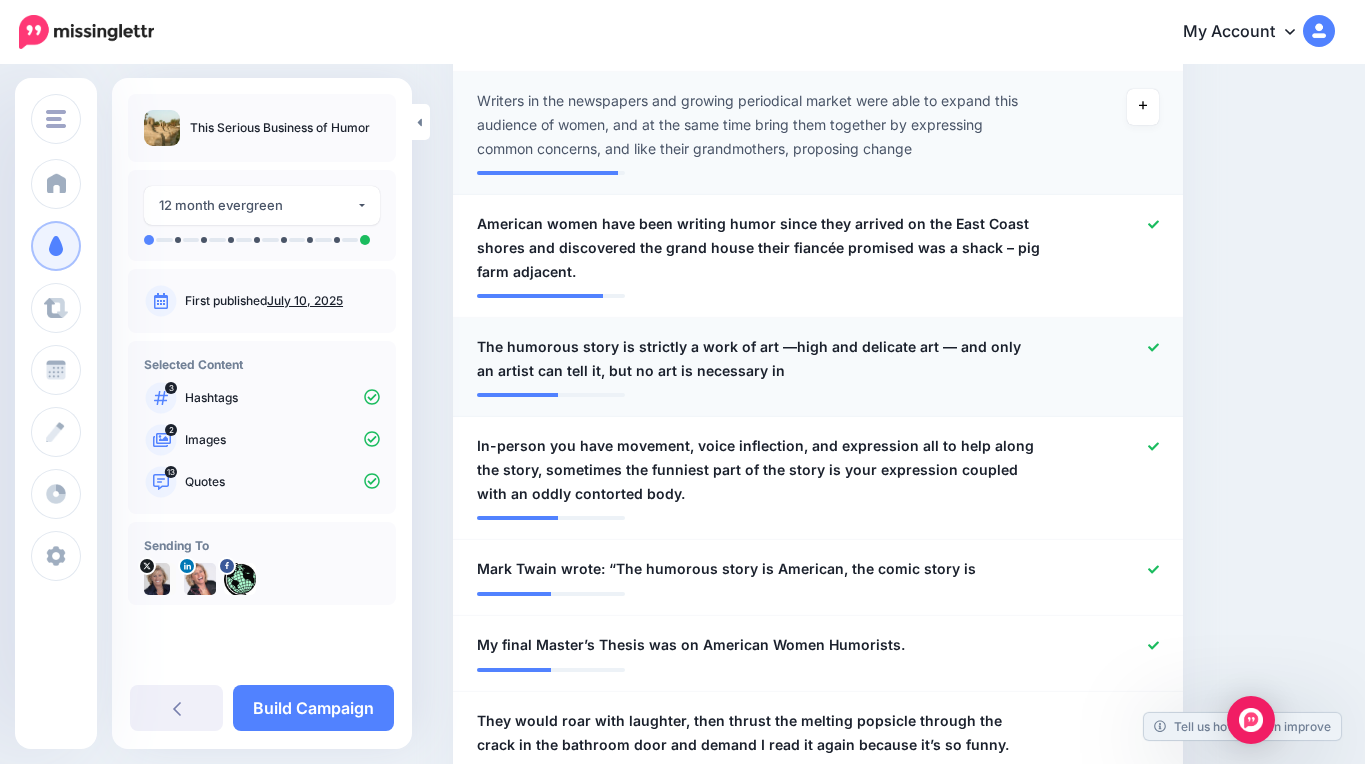 click on "The humorous story is strictly a work of art —high and delicate art — and only an artist can tell it, but no art is necessary in" at bounding box center (758, 359) 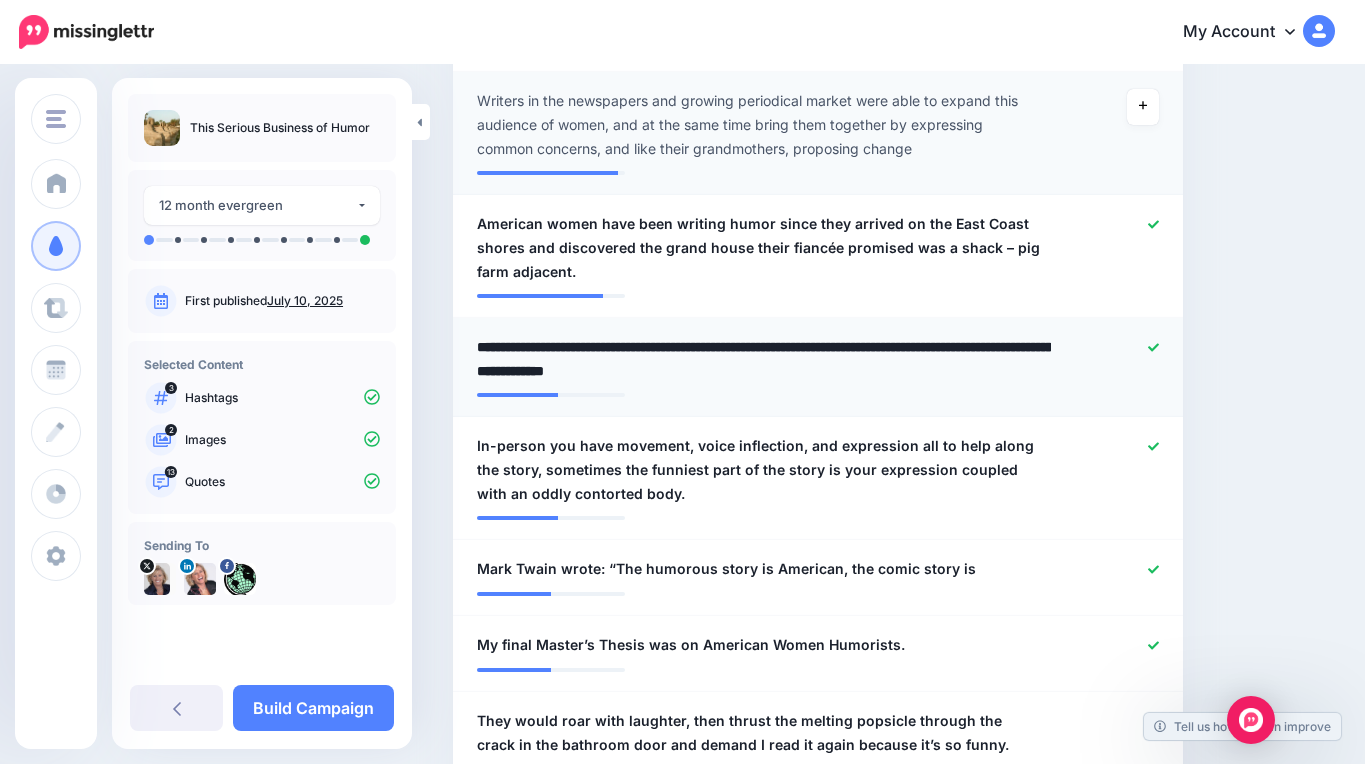 drag, startPoint x: 931, startPoint y: 342, endPoint x: 928, endPoint y: 368, distance: 26.172504 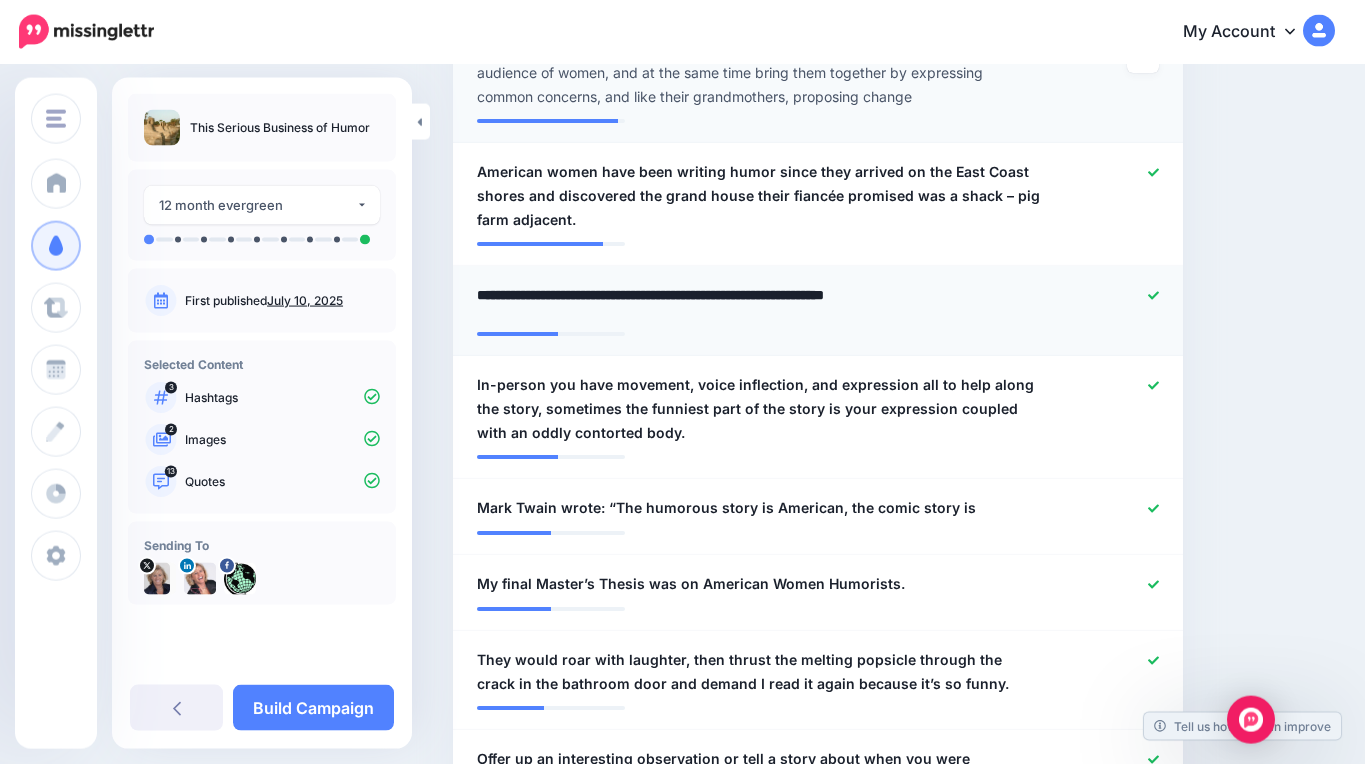 scroll, scrollTop: 806, scrollLeft: 0, axis: vertical 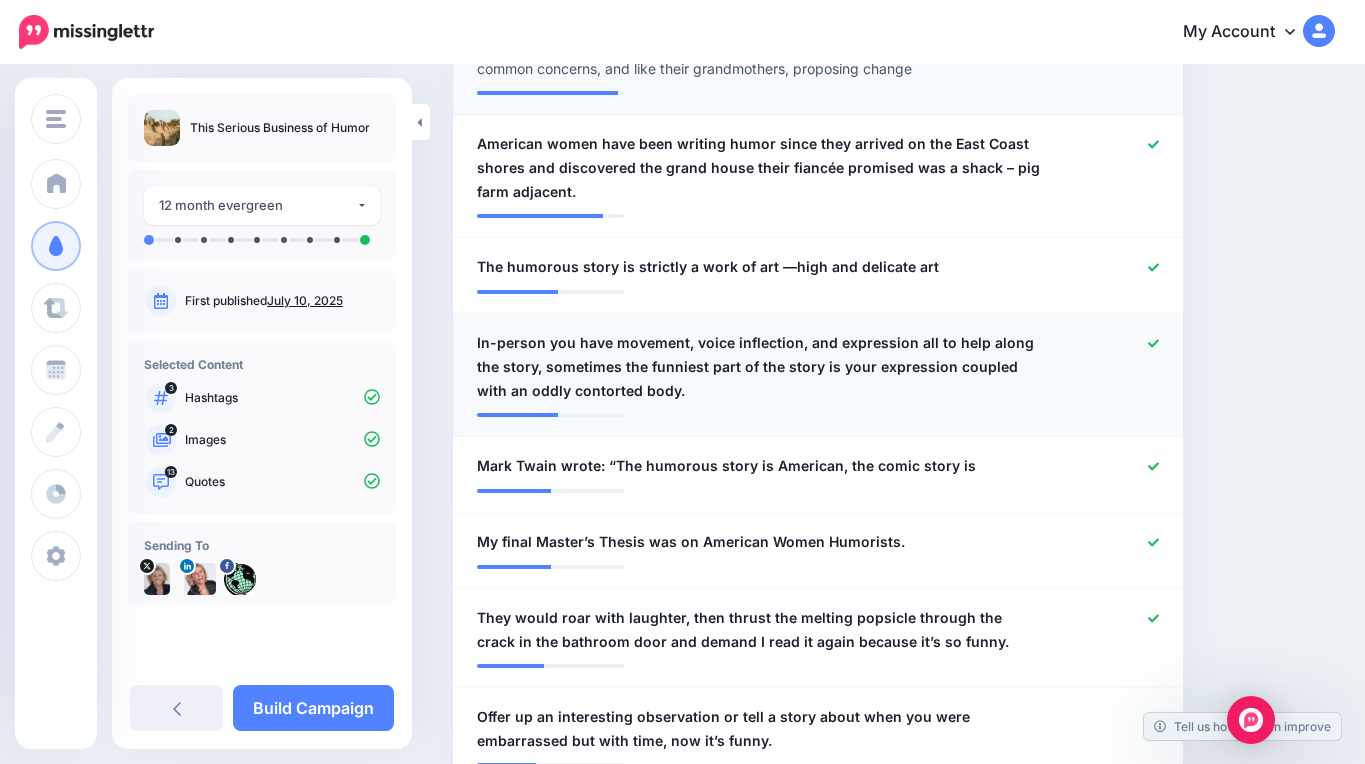 click at bounding box center (1114, 367) 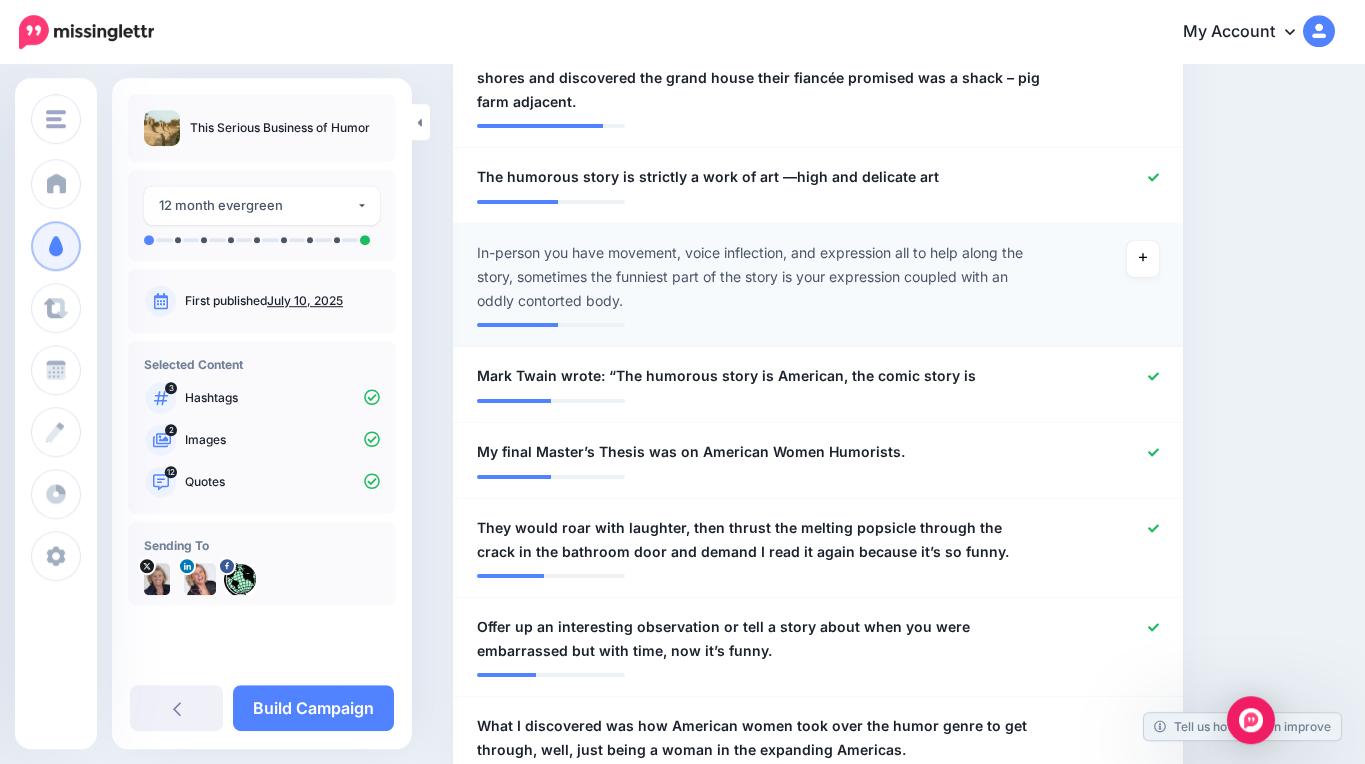 scroll, scrollTop: 902, scrollLeft: 0, axis: vertical 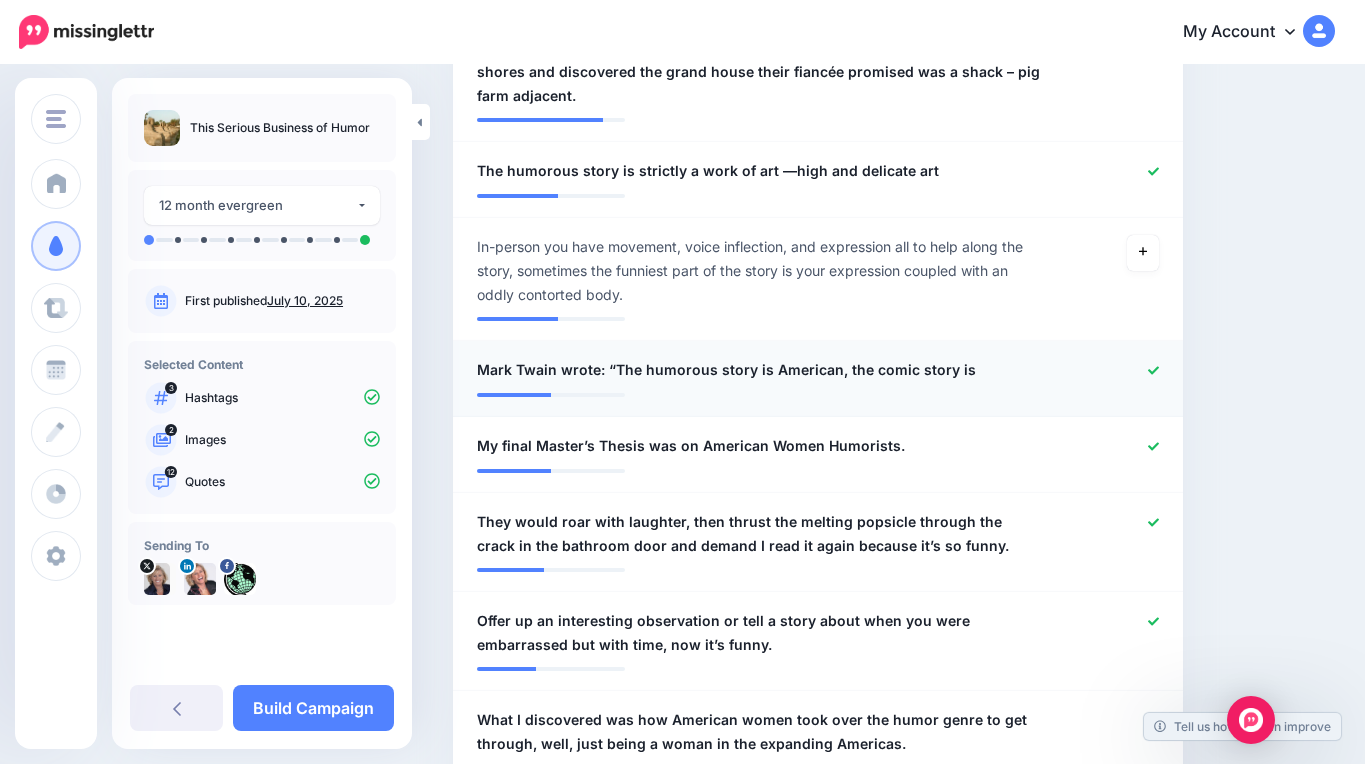 click on "**********" at bounding box center (758, 370) 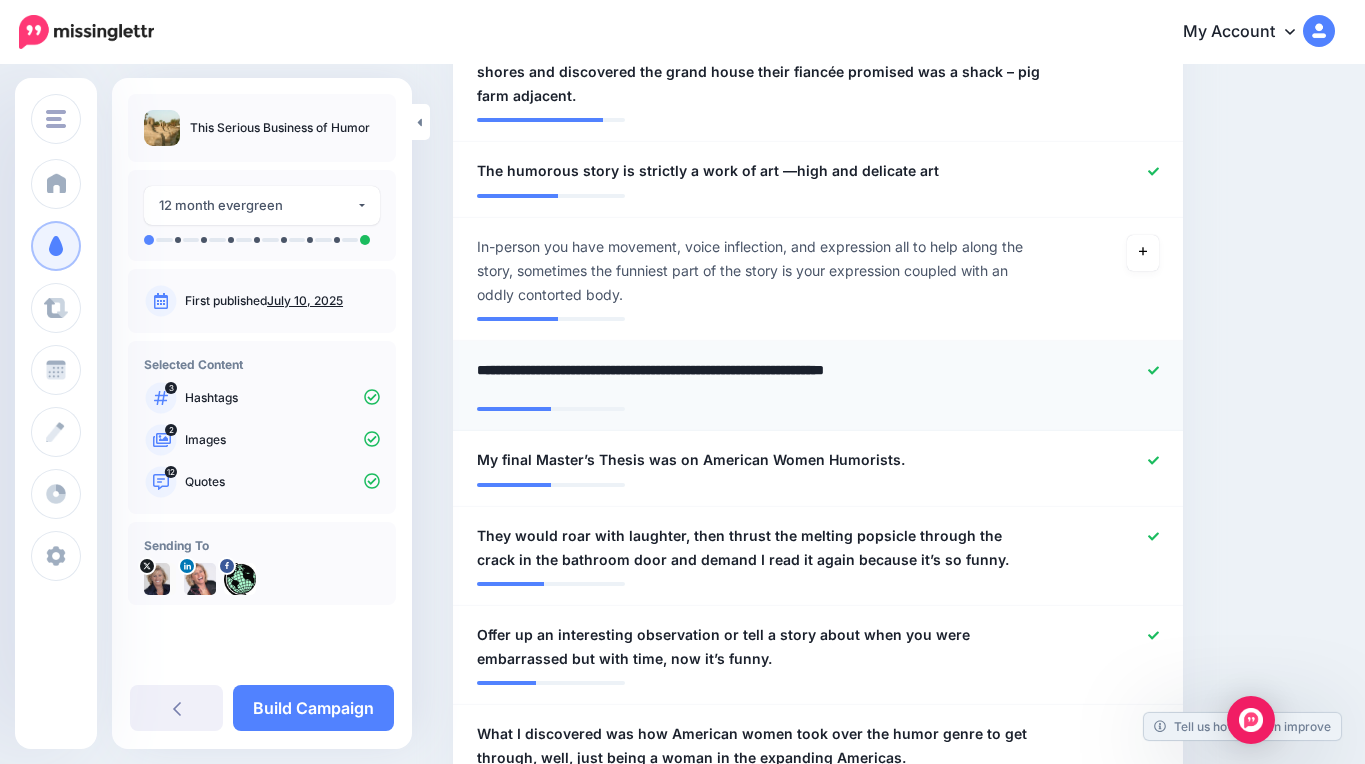 drag, startPoint x: 831, startPoint y: 370, endPoint x: 1012, endPoint y: 374, distance: 181.04419 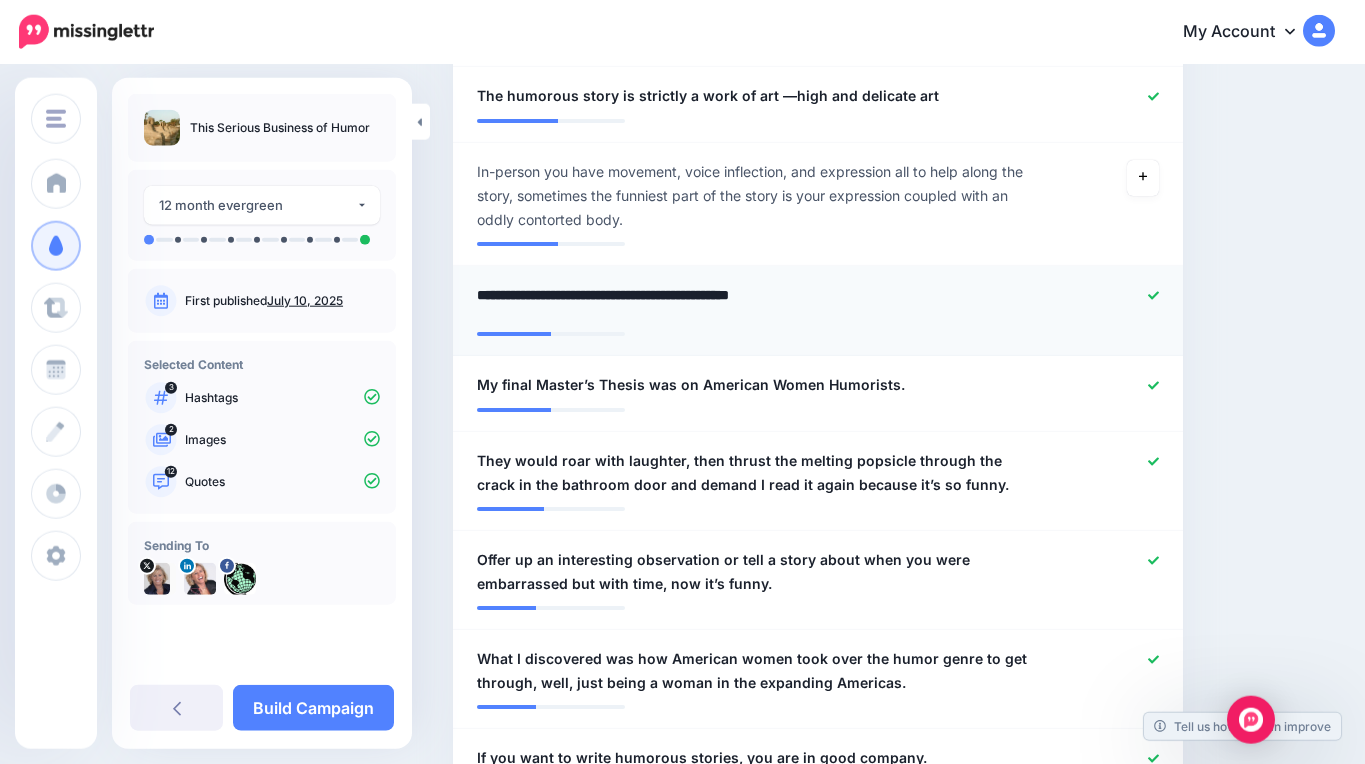 scroll, scrollTop: 982, scrollLeft: 0, axis: vertical 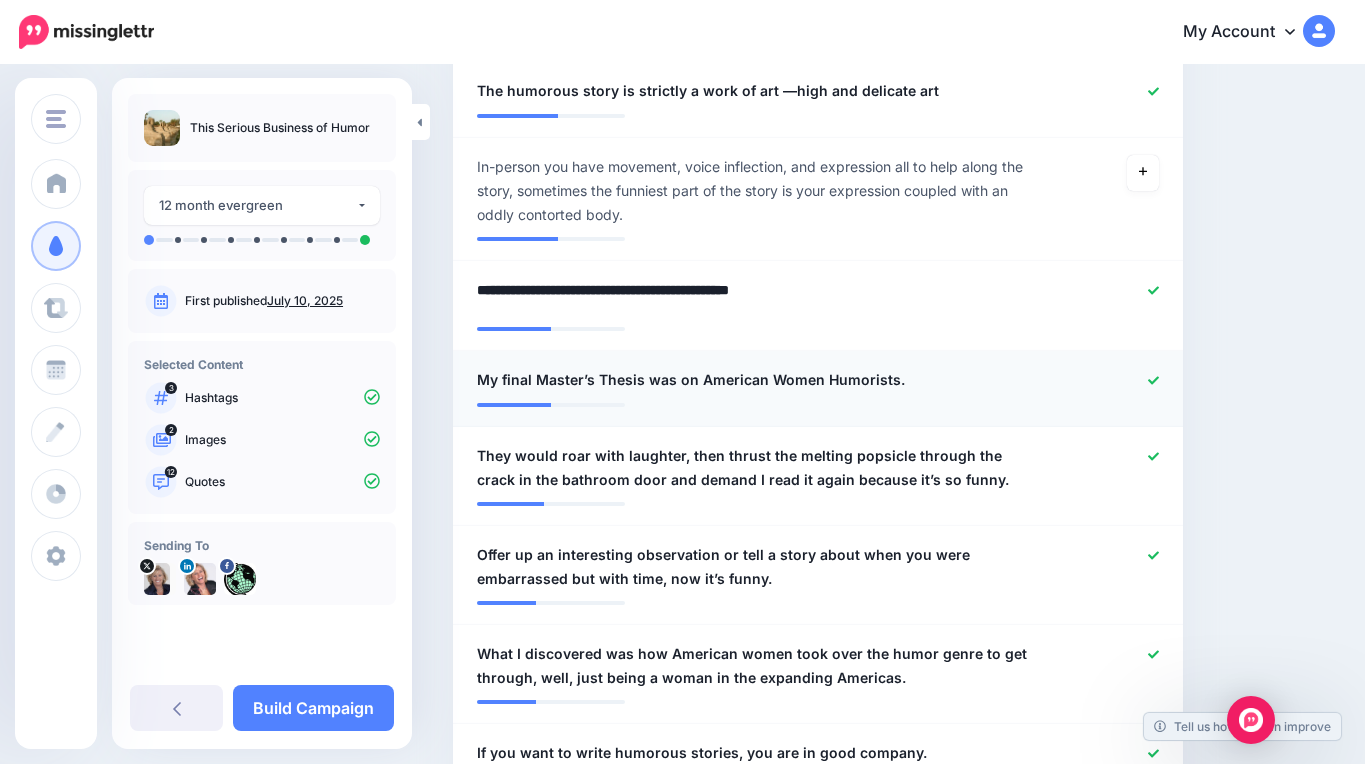 click on "**********" at bounding box center [818, 389] 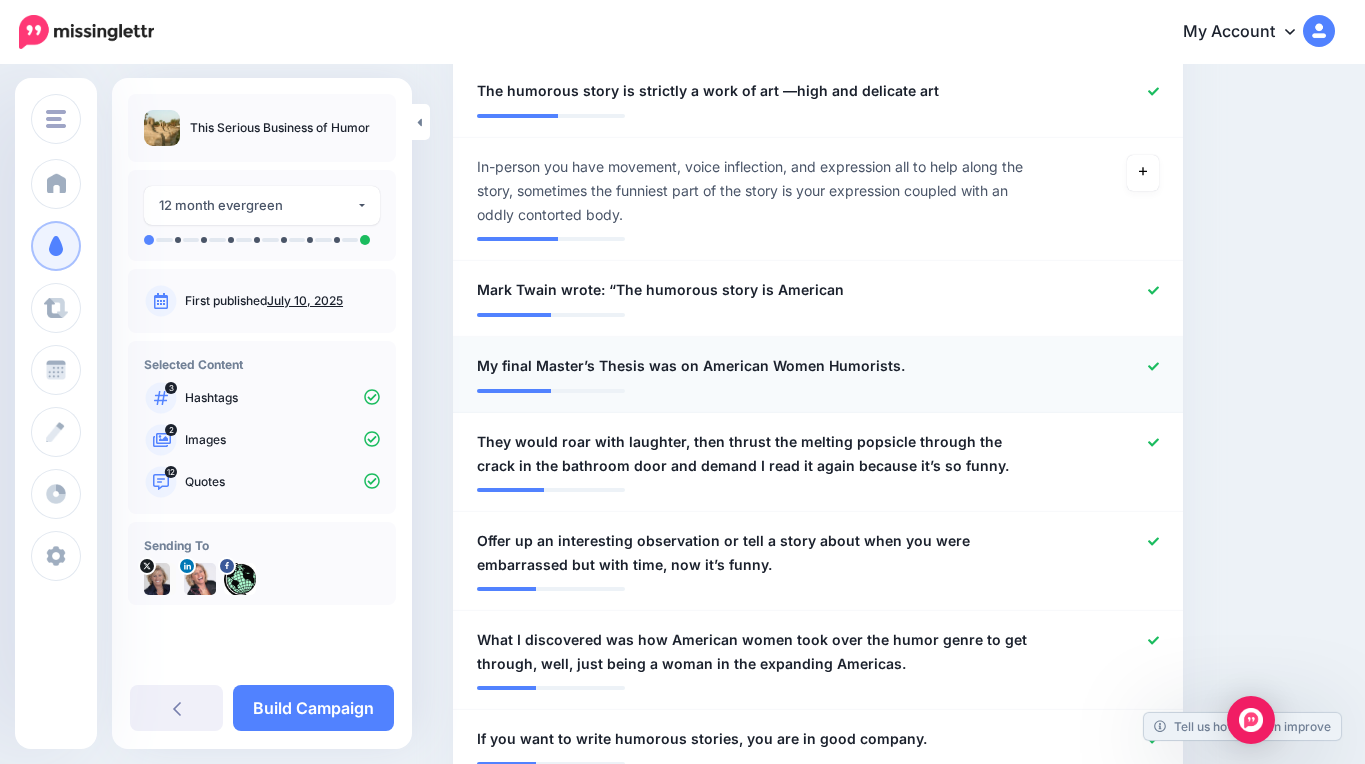 click 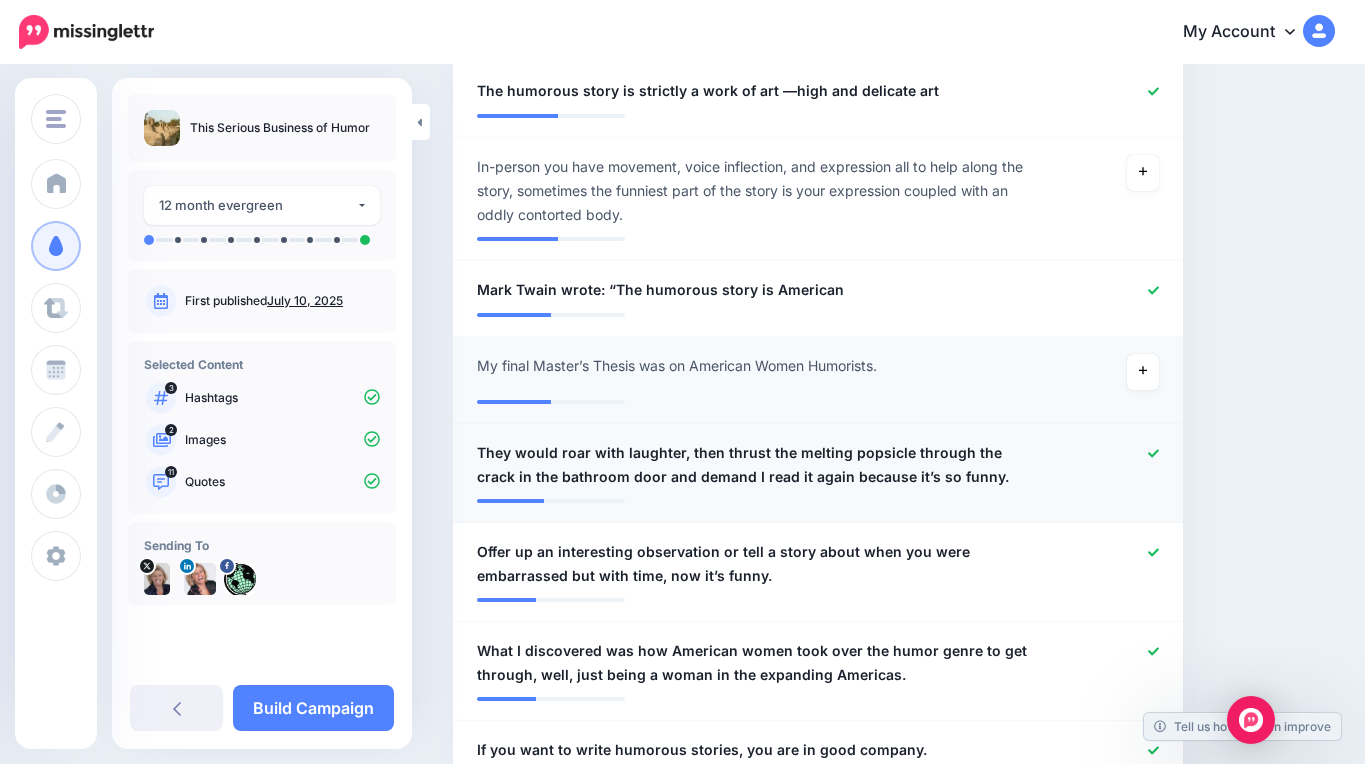 click at bounding box center (1114, 465) 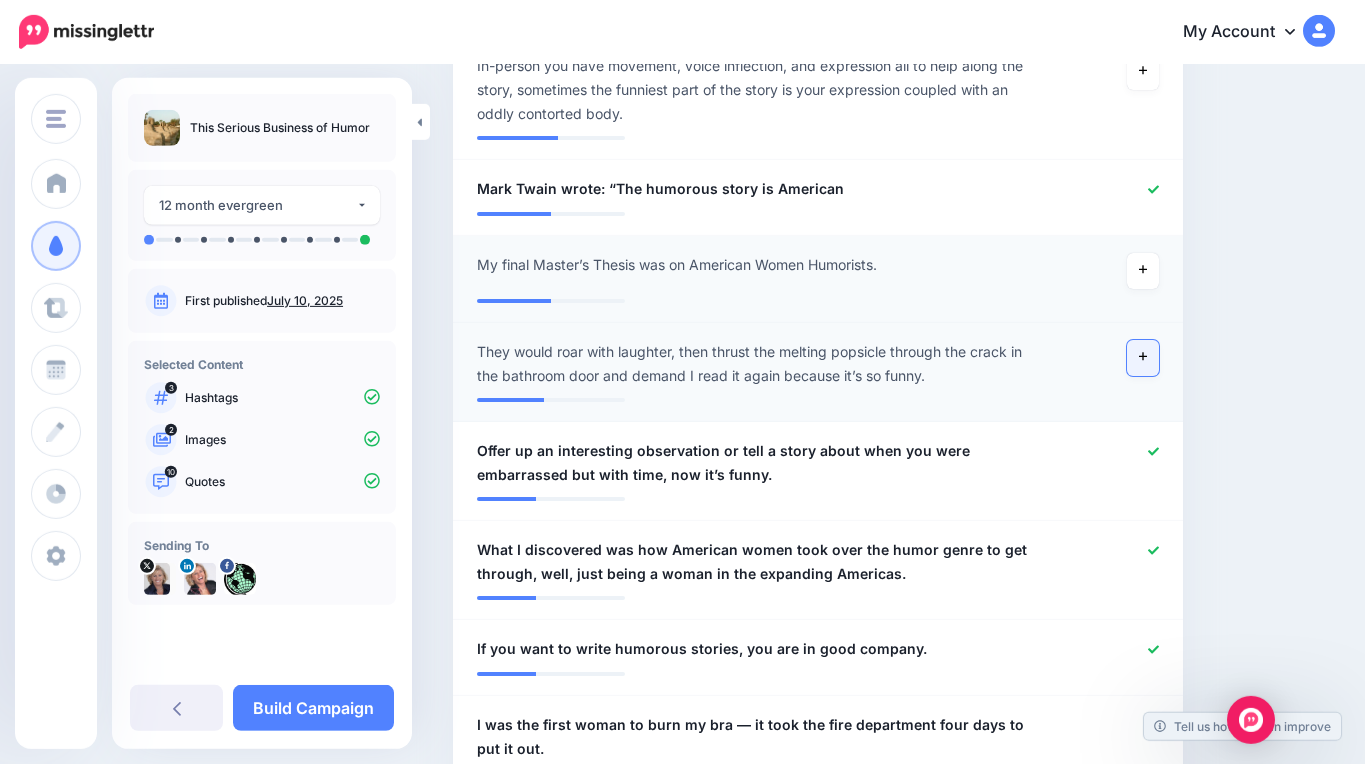 scroll, scrollTop: 1110, scrollLeft: 0, axis: vertical 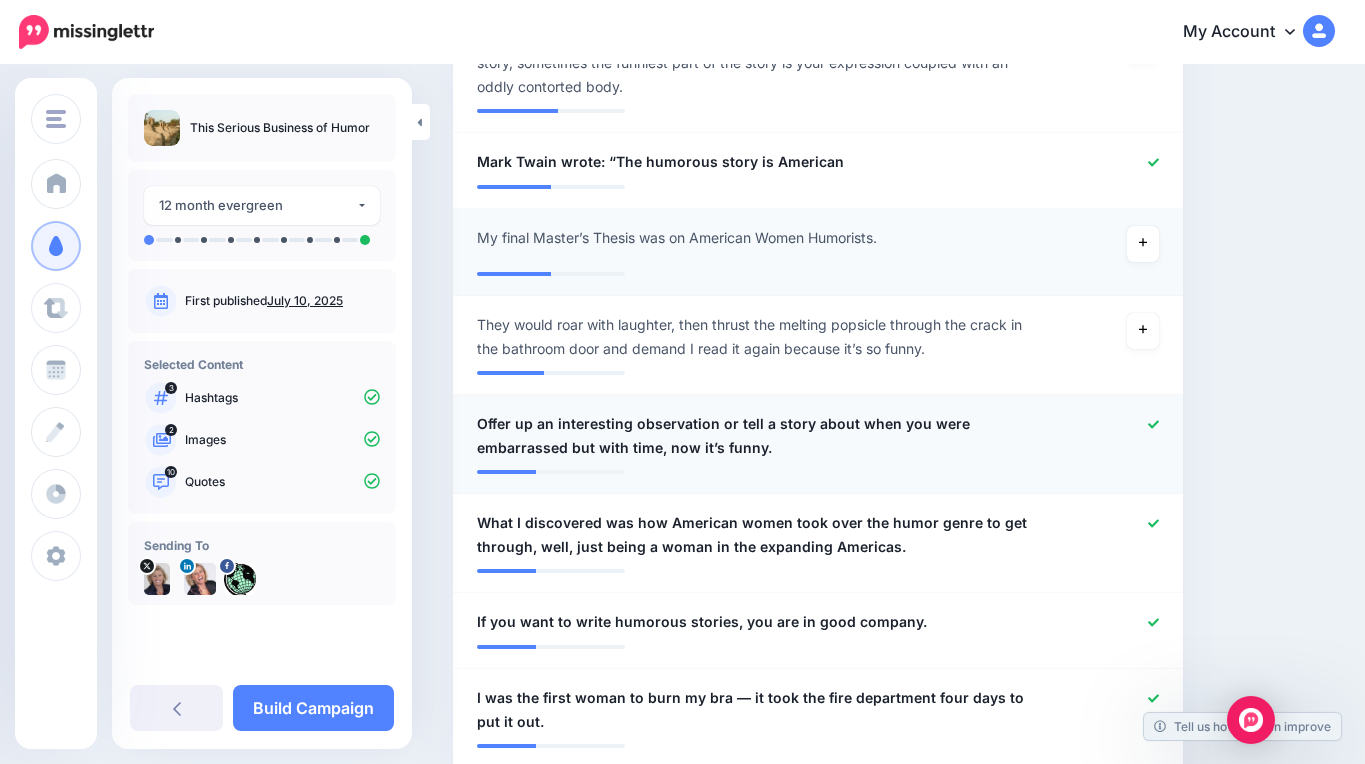 click on "Offer up an interesting observation or tell a story about when you were embarrassed but with time, now it’s funny." at bounding box center (758, 436) 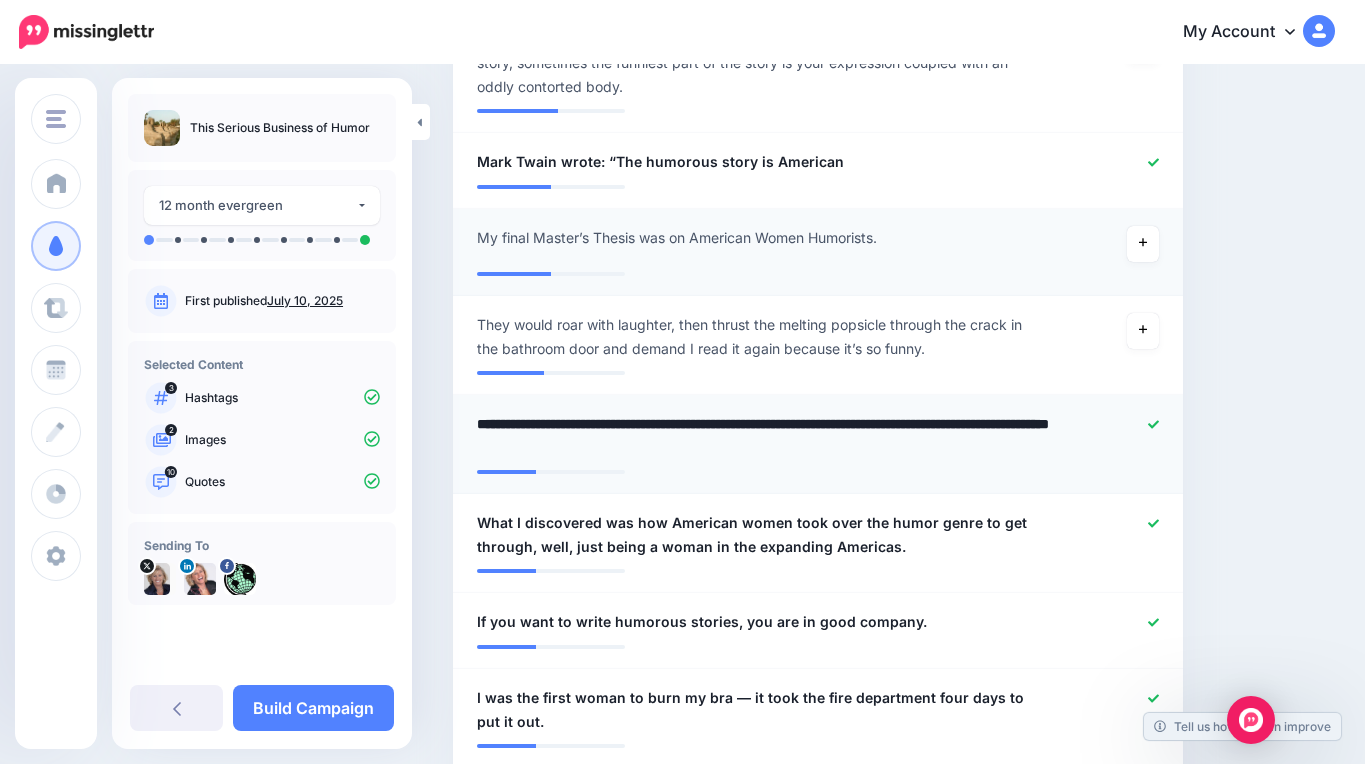 drag, startPoint x: 679, startPoint y: 448, endPoint x: 451, endPoint y: 427, distance: 228.96506 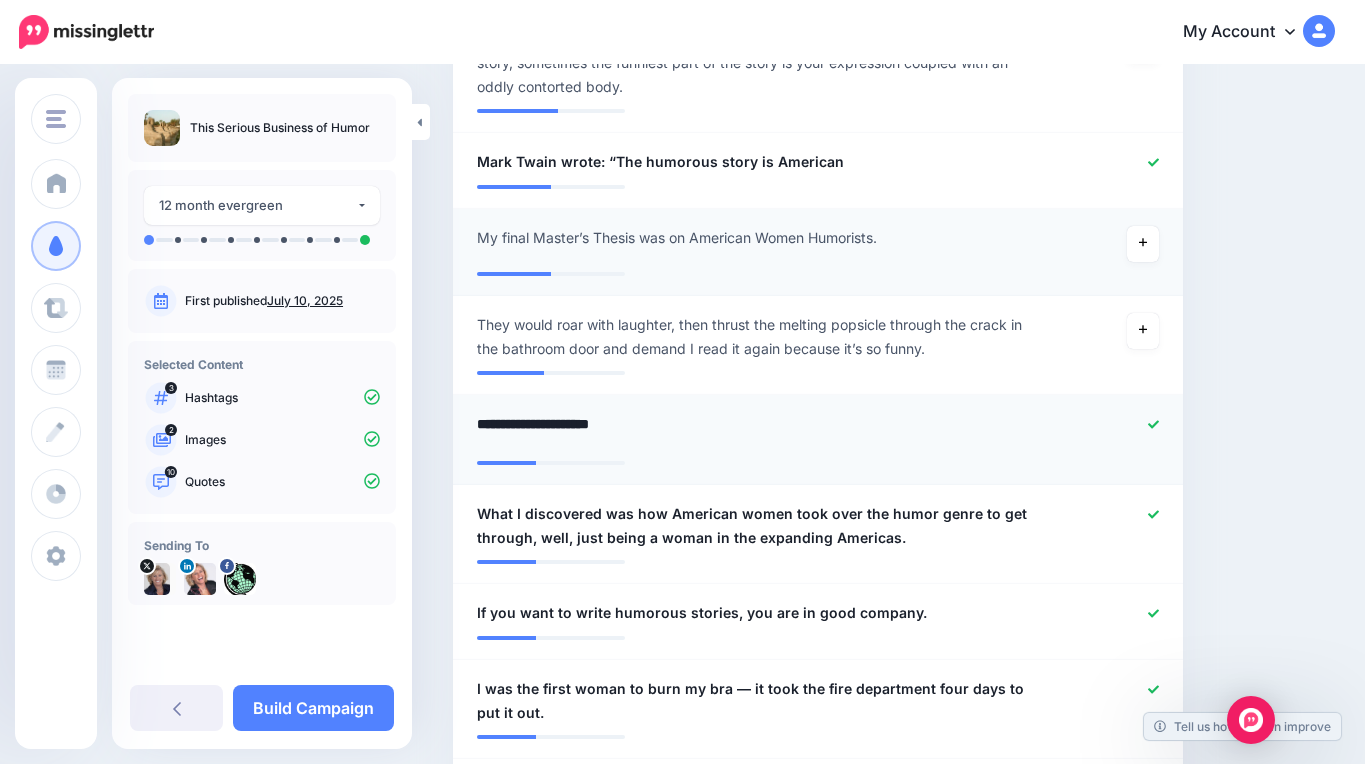 type on "**********" 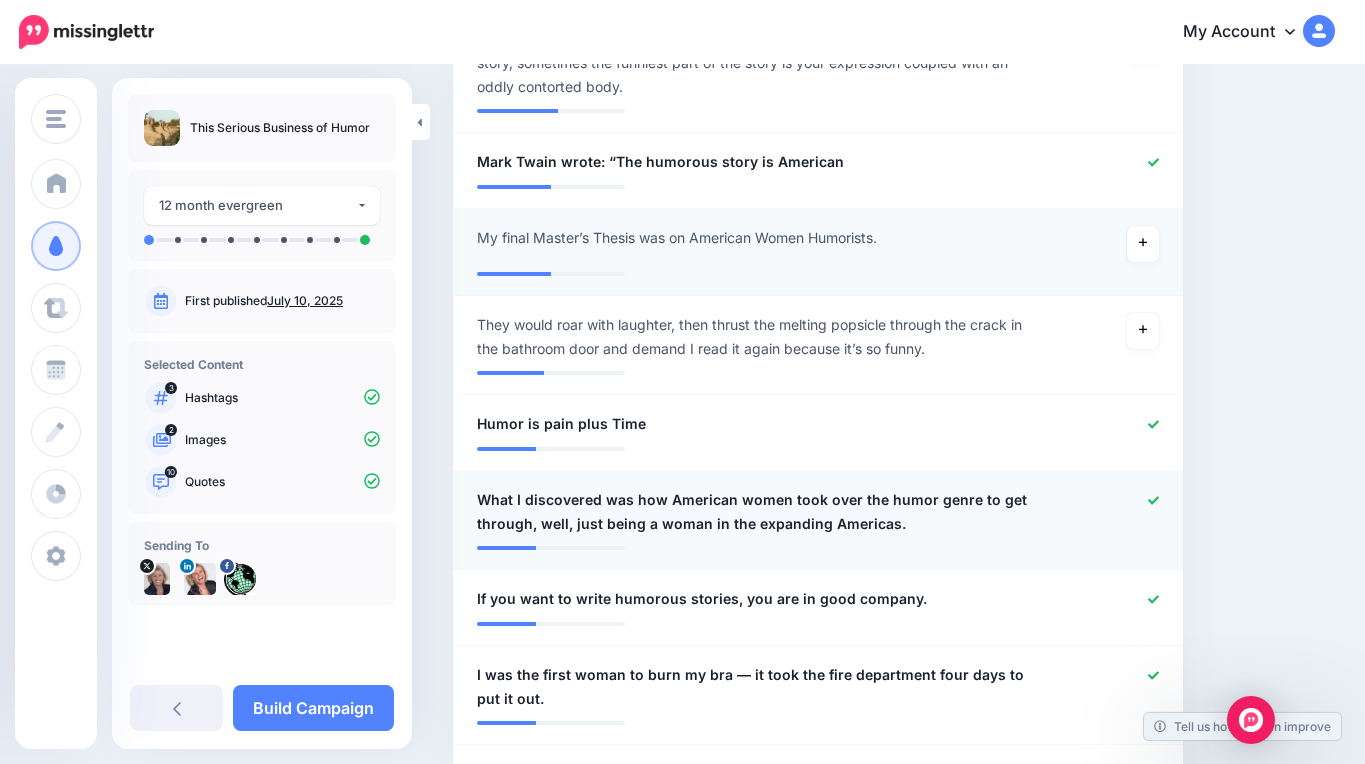 click on "What I discovered was how American women took over the humor genre to get through, well, just being a woman in the expanding Americas." at bounding box center [758, 512] 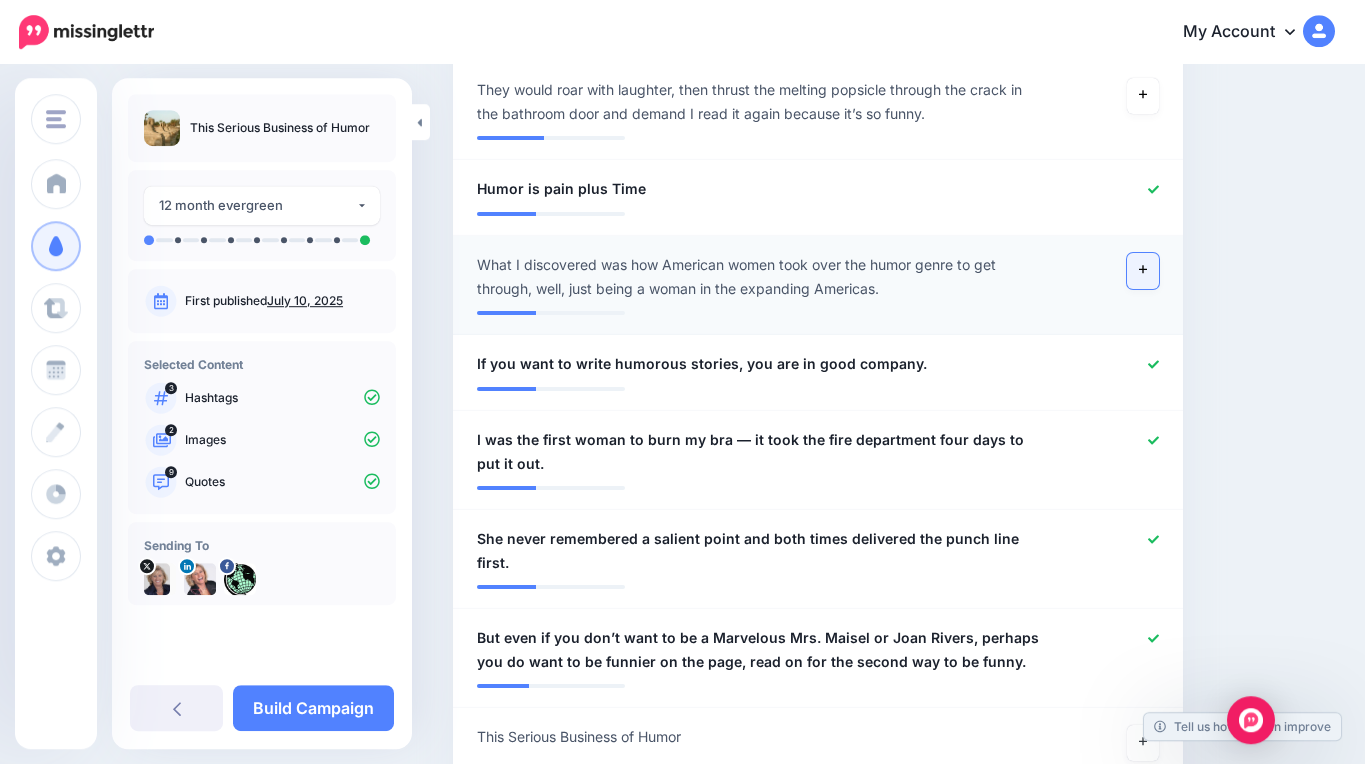 scroll, scrollTop: 1350, scrollLeft: 0, axis: vertical 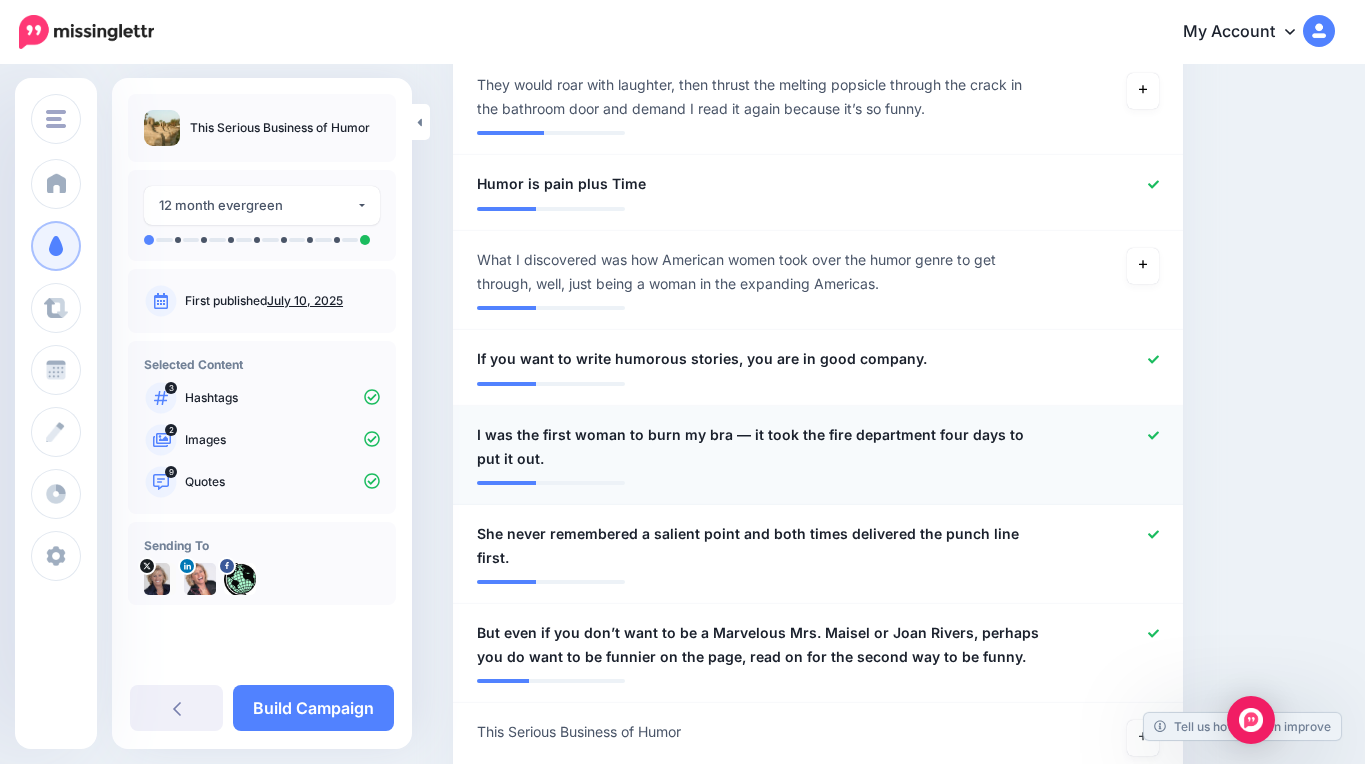 click at bounding box center (1114, 447) 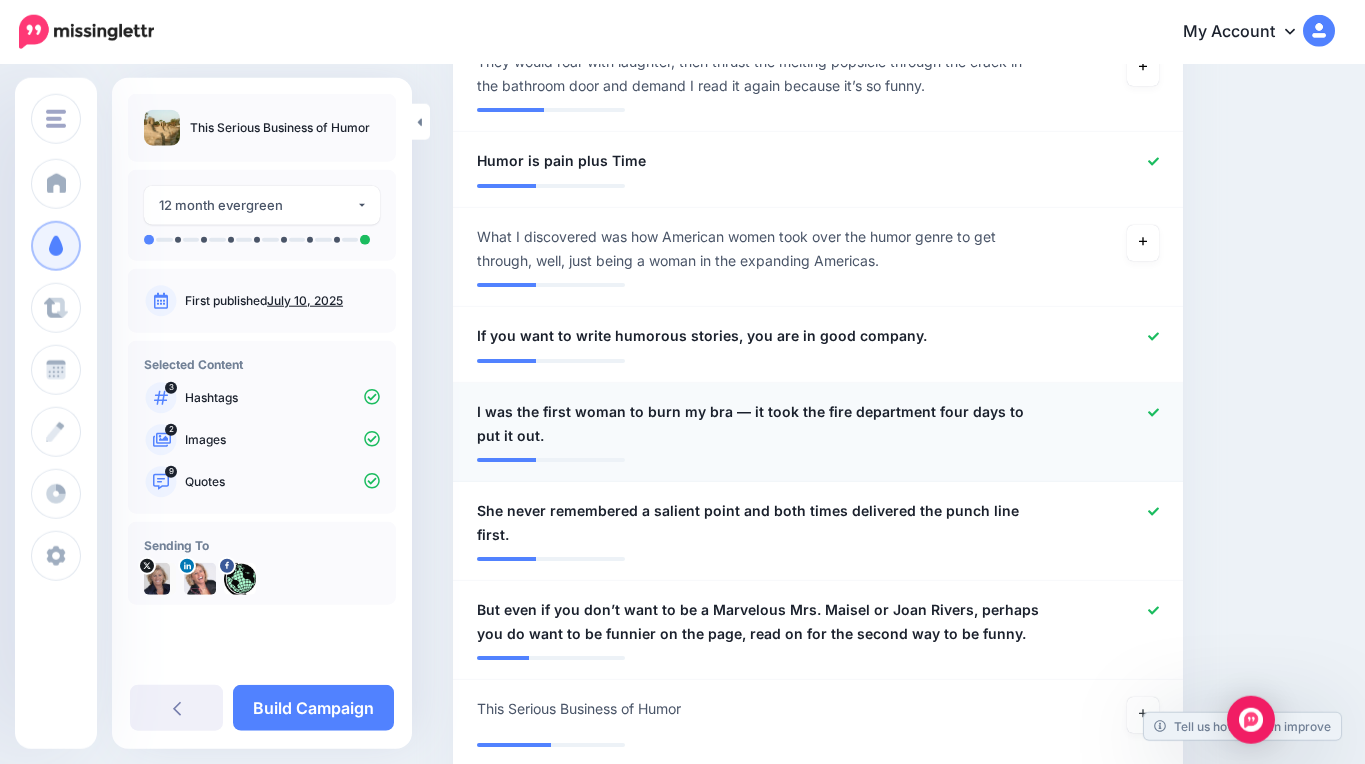 scroll, scrollTop: 1382, scrollLeft: 0, axis: vertical 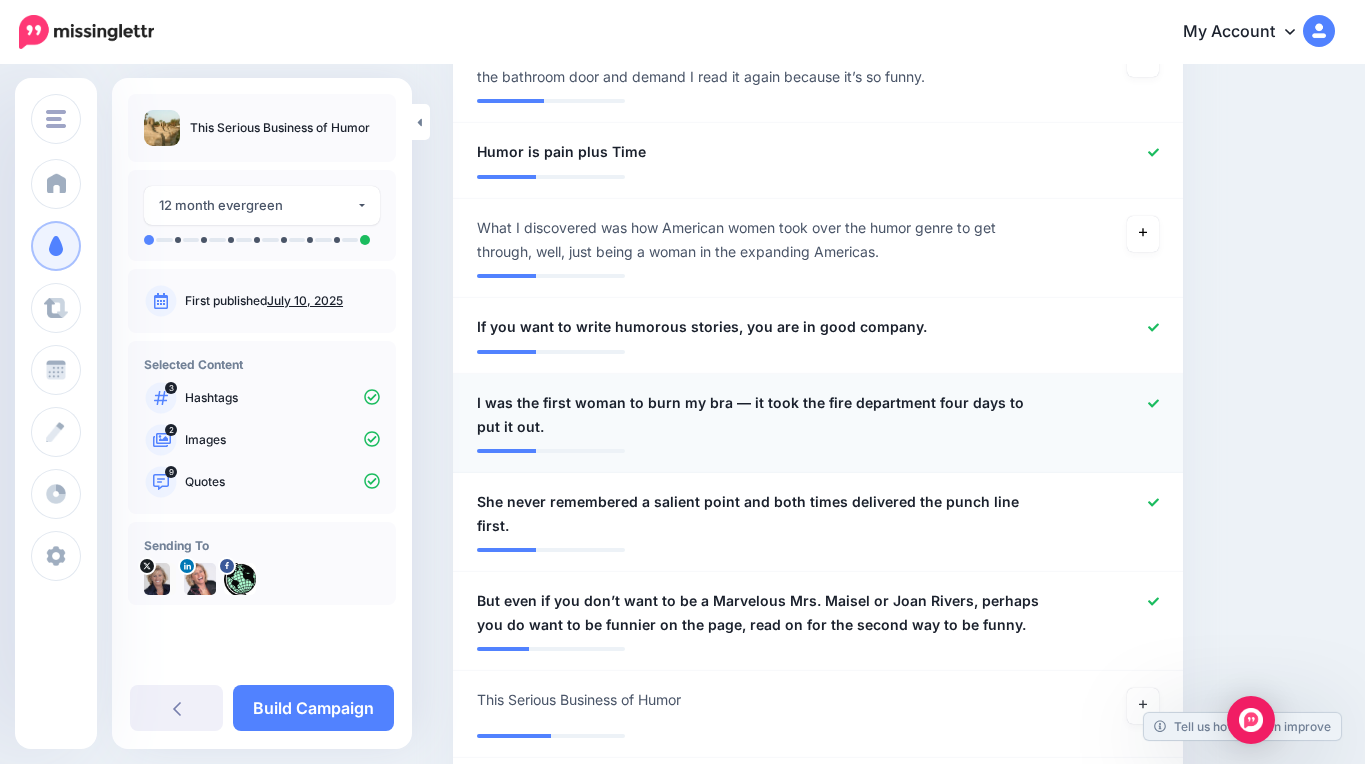 click 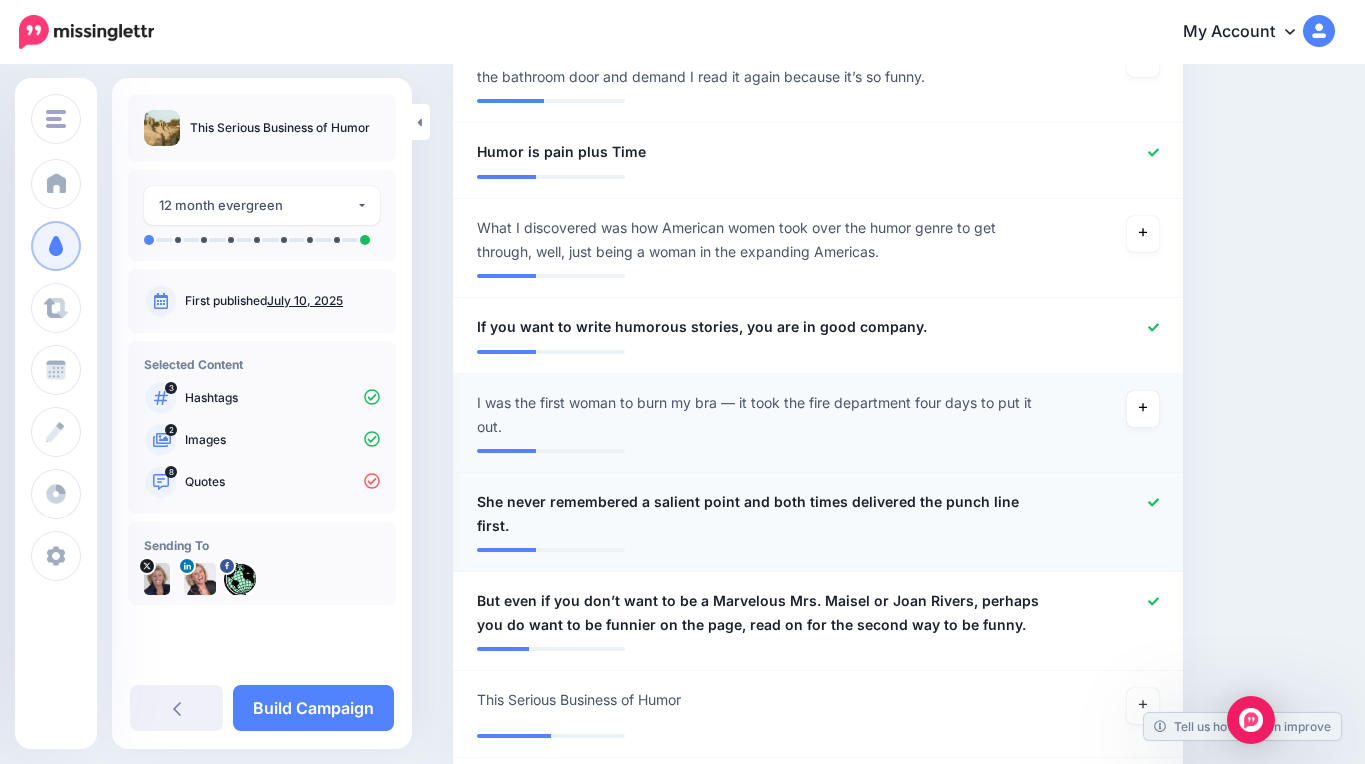 click on "She never remembered a salient point and both times delivered the punch line first." at bounding box center (758, 514) 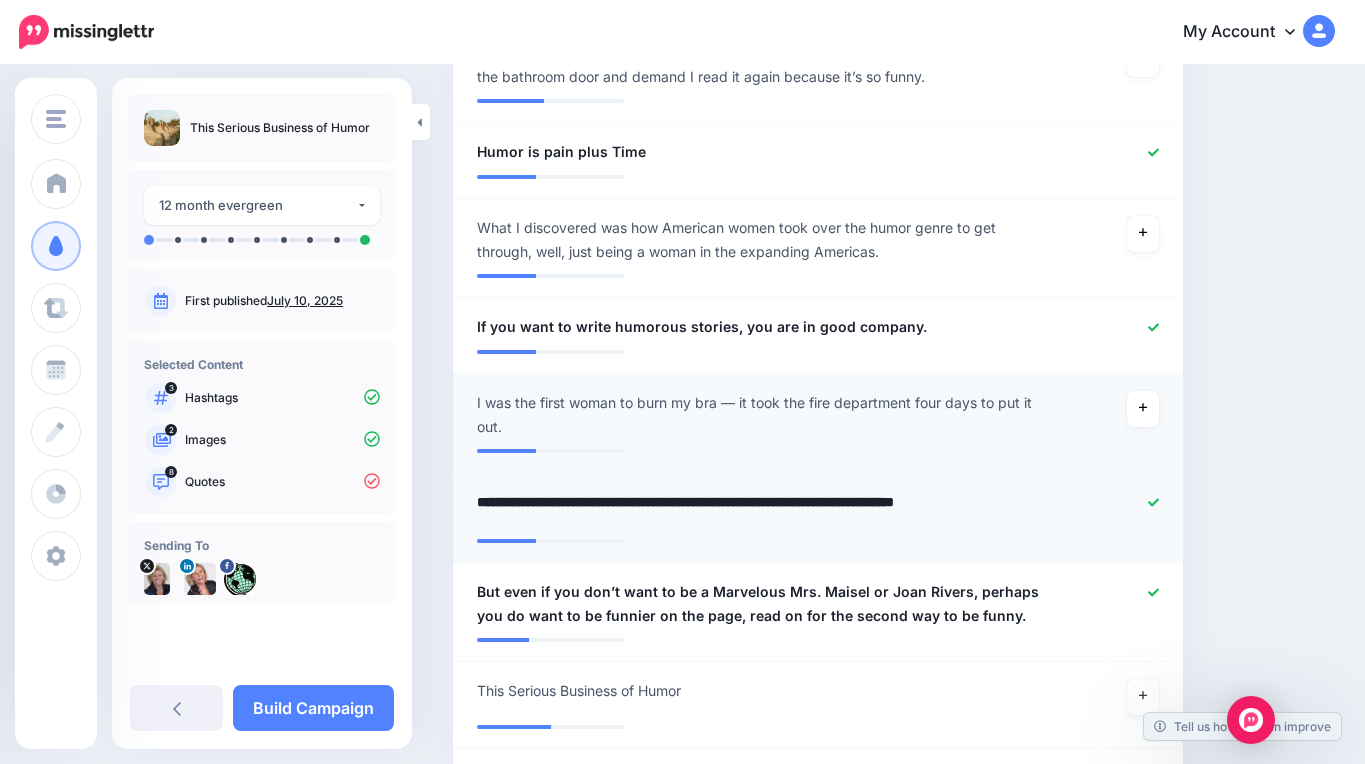 drag, startPoint x: 1043, startPoint y: 501, endPoint x: 590, endPoint y: 471, distance: 453.99228 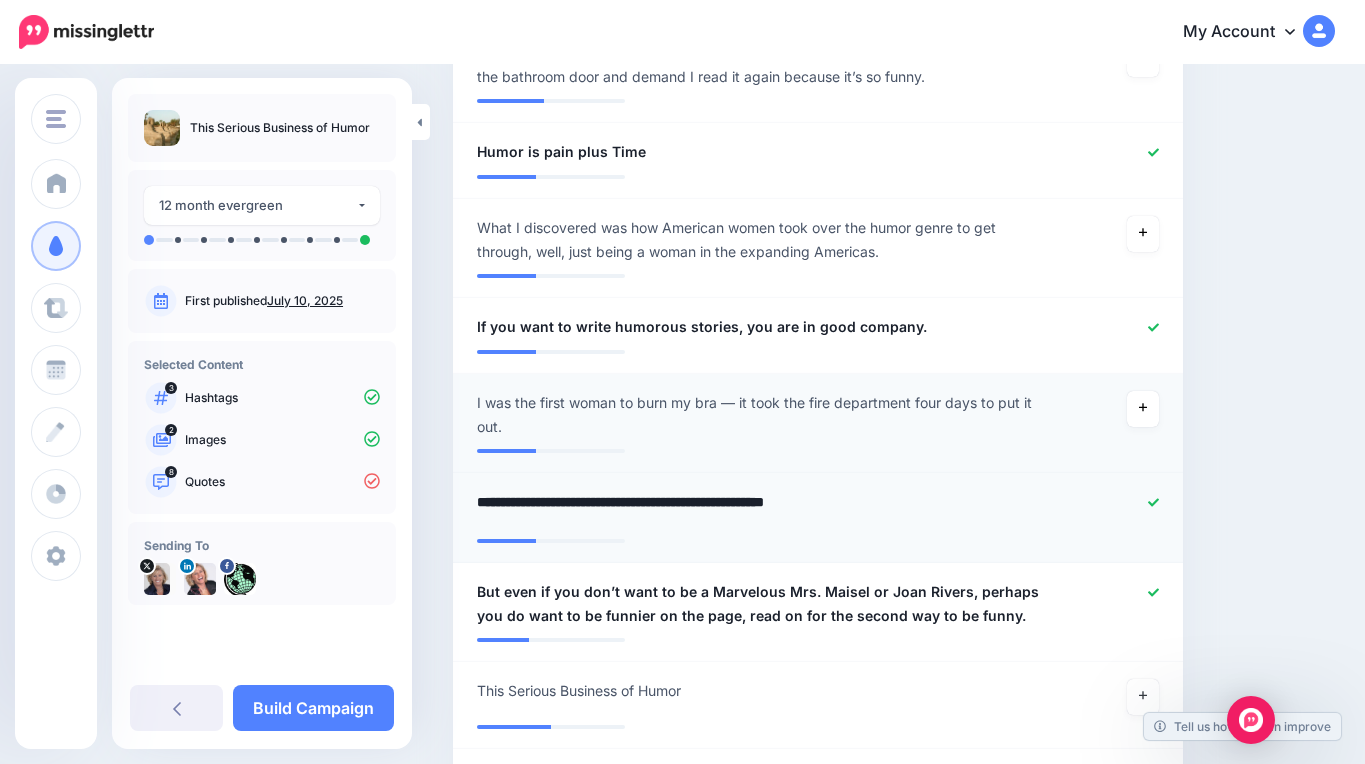 type on "**********" 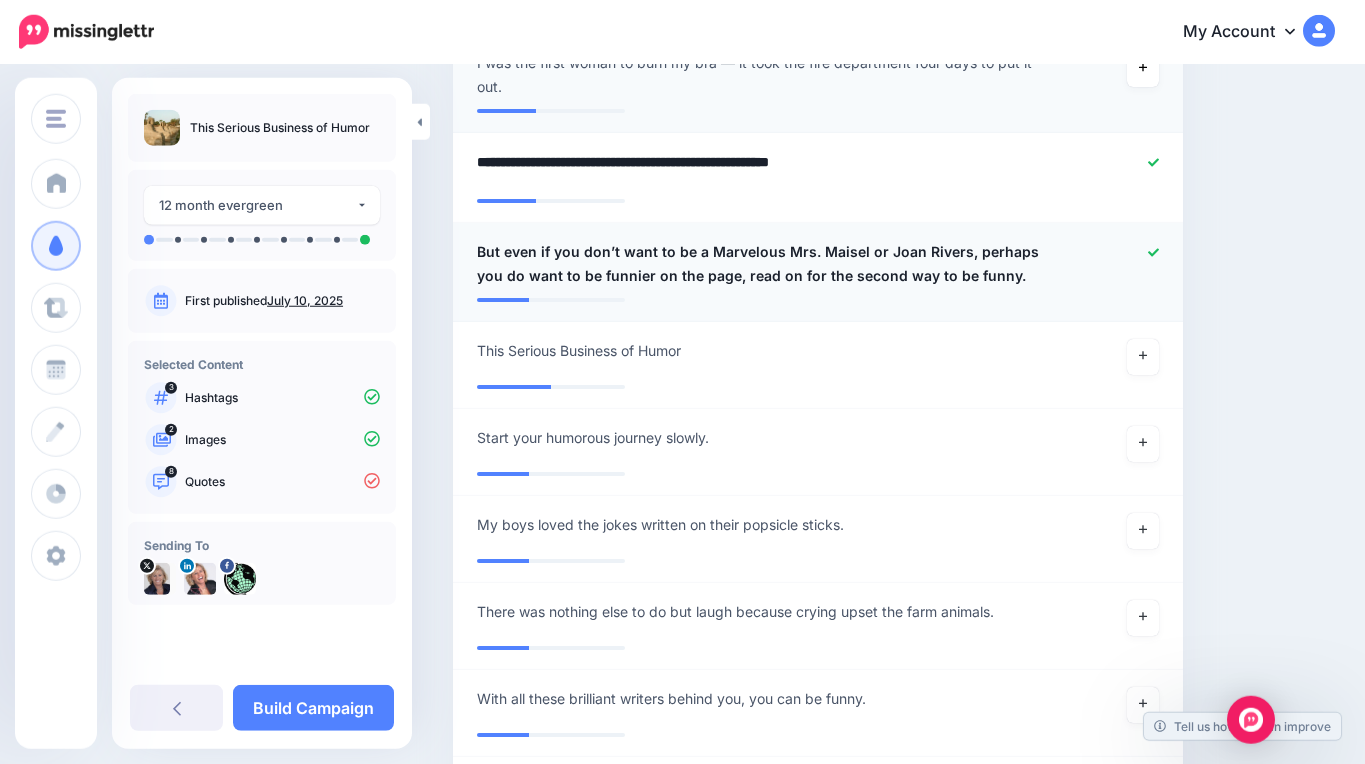 scroll, scrollTop: 1766, scrollLeft: 0, axis: vertical 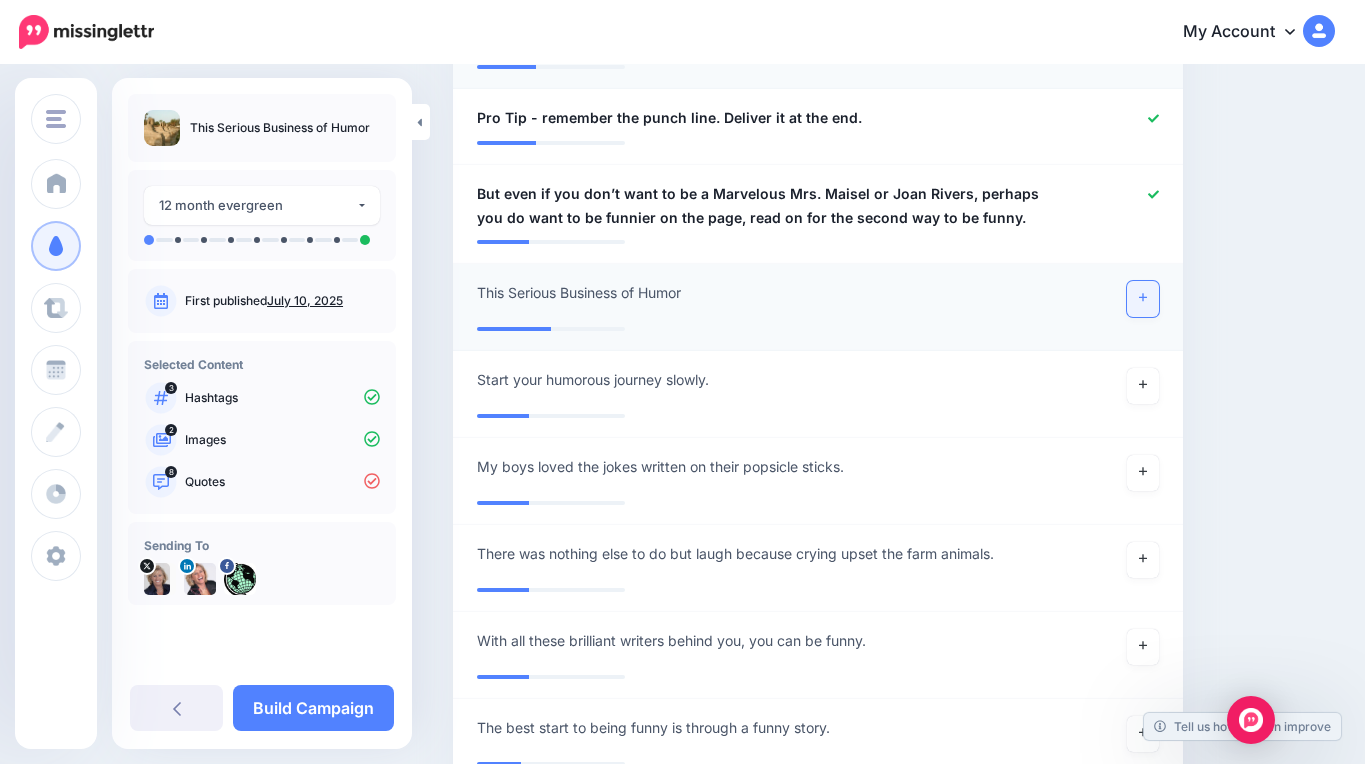 click at bounding box center [1143, 299] 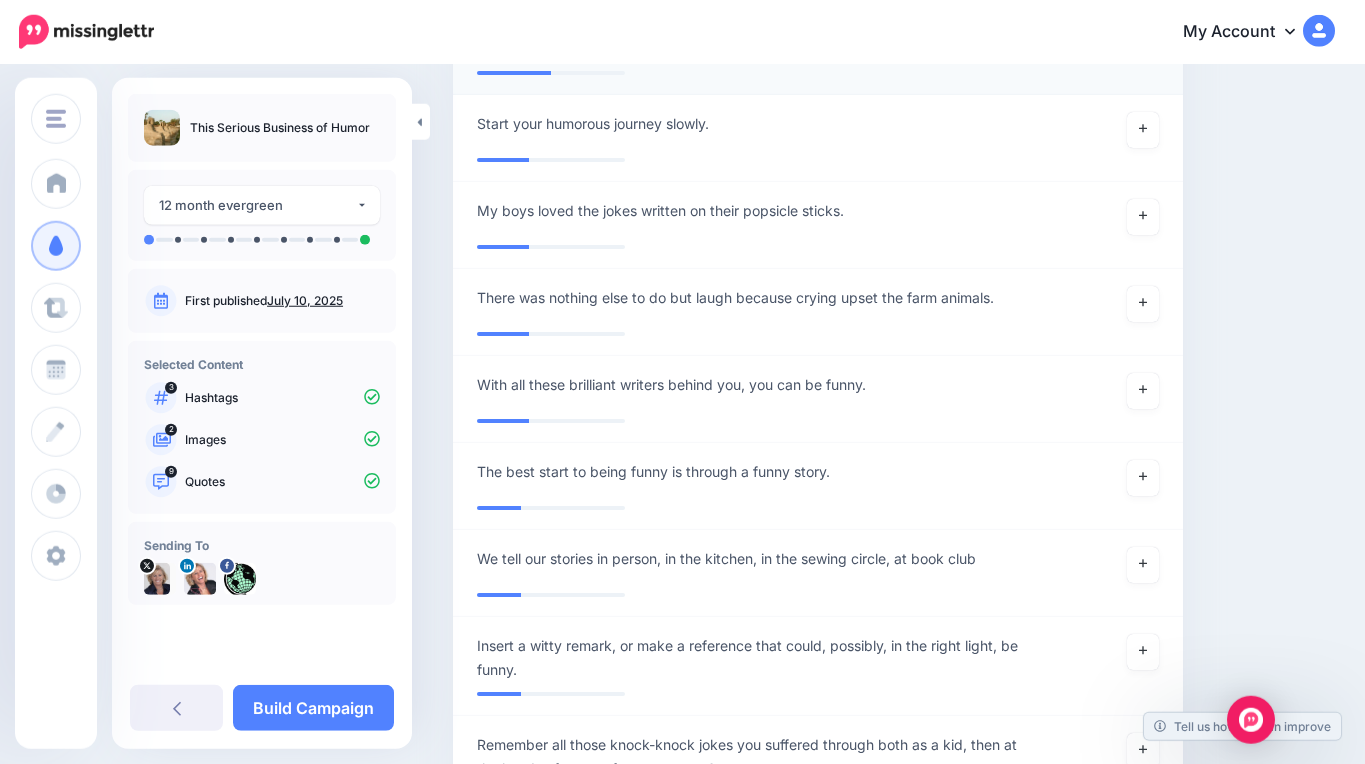 scroll, scrollTop: 2022, scrollLeft: 0, axis: vertical 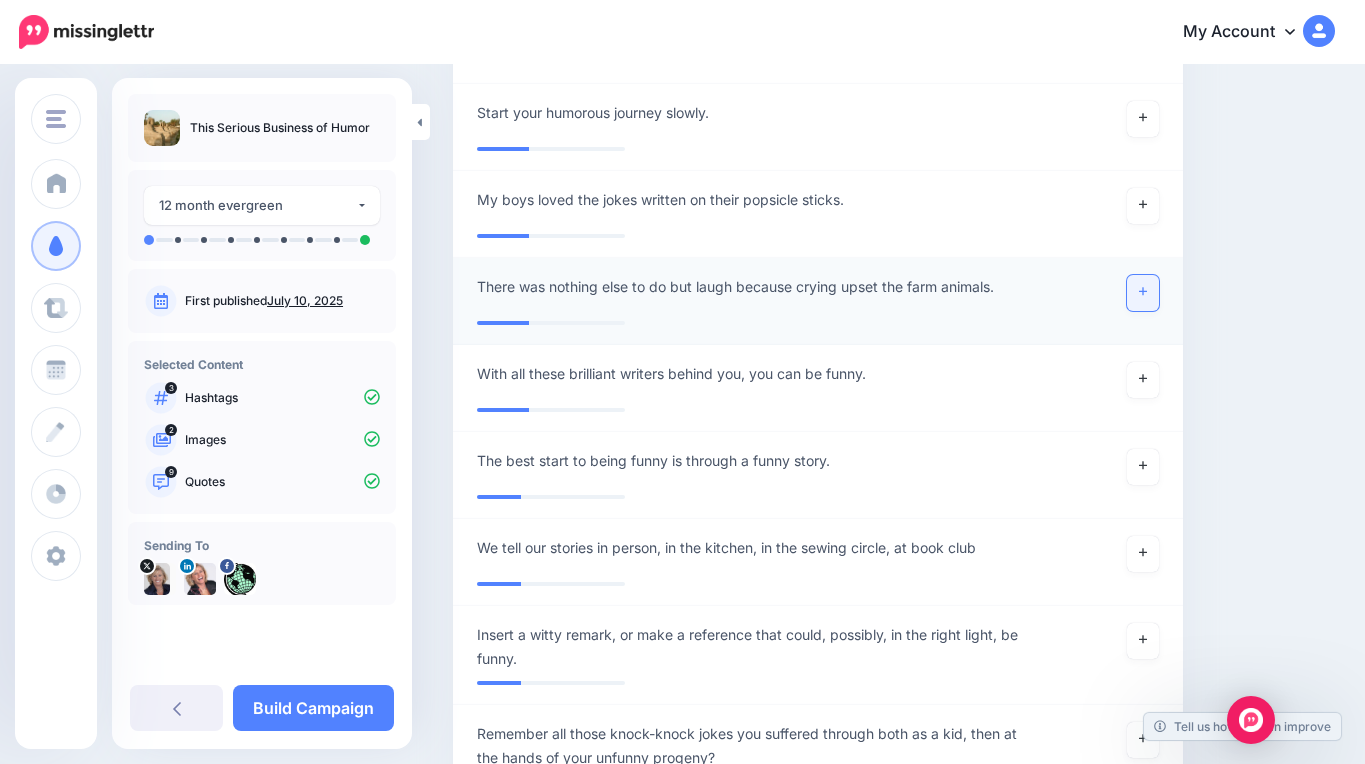 click at bounding box center [1143, 293] 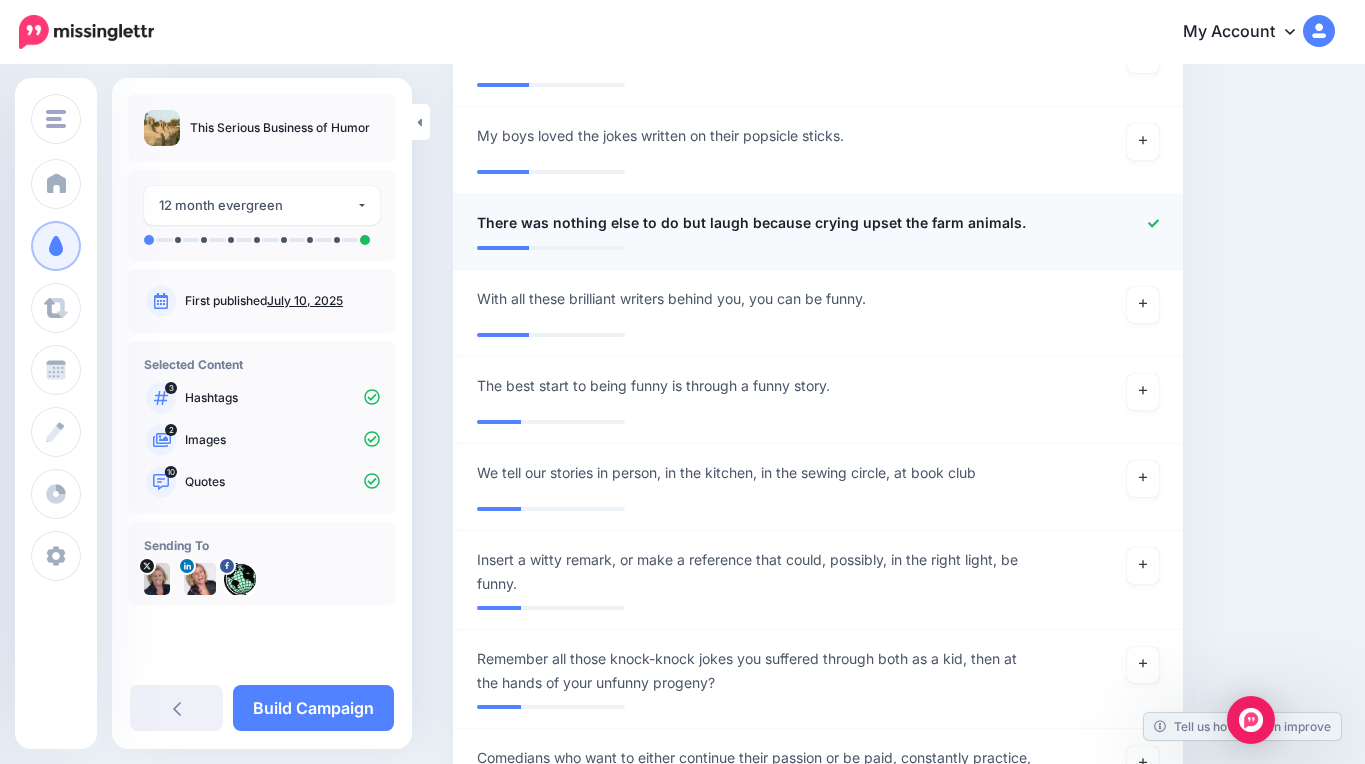 scroll, scrollTop: 2134, scrollLeft: 0, axis: vertical 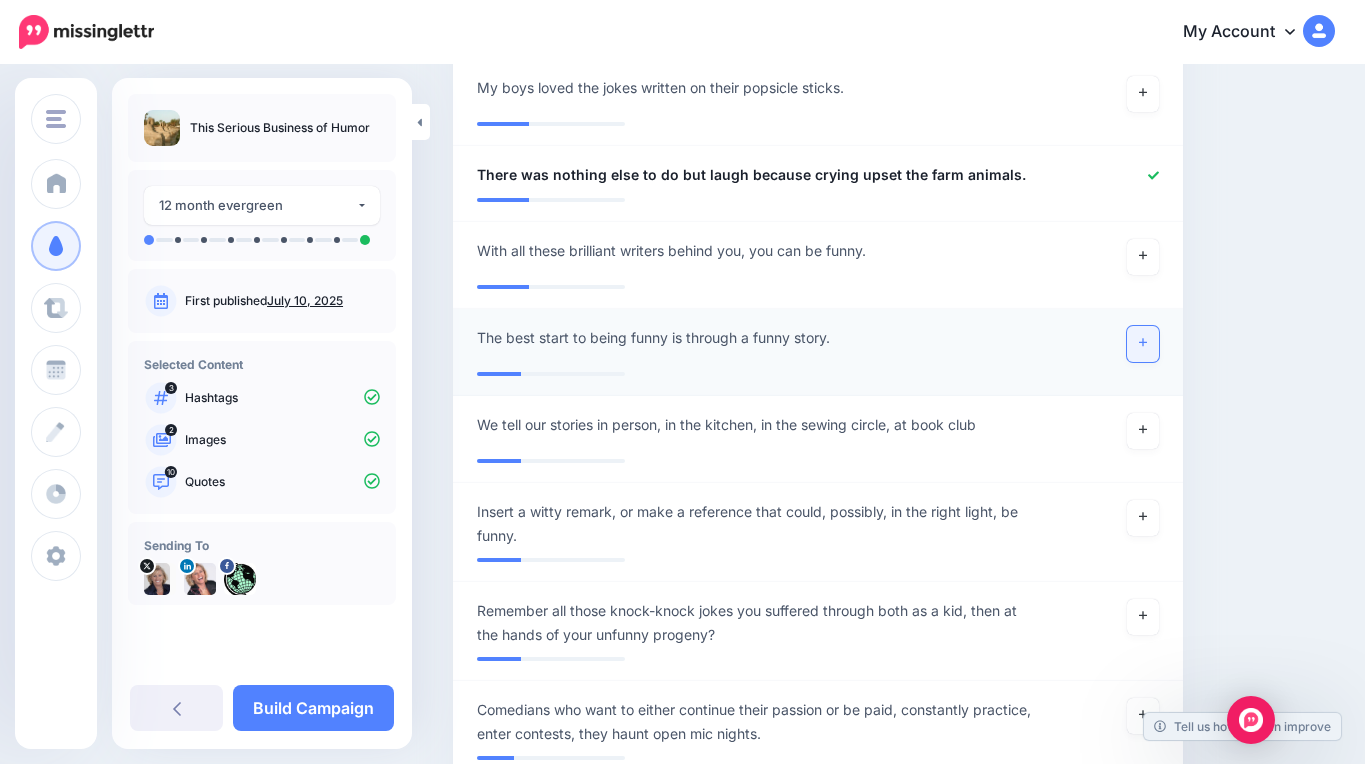 click at bounding box center (1143, 344) 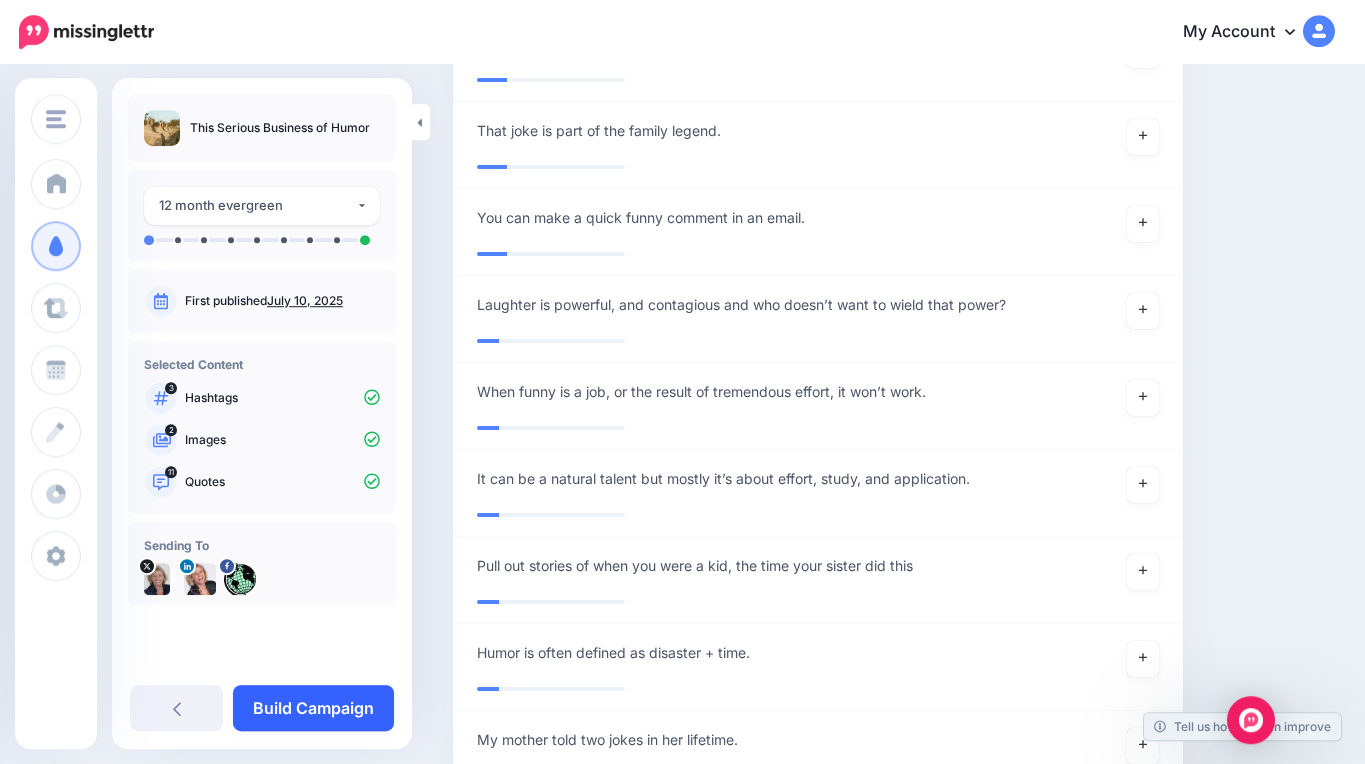 scroll, scrollTop: 3232, scrollLeft: 0, axis: vertical 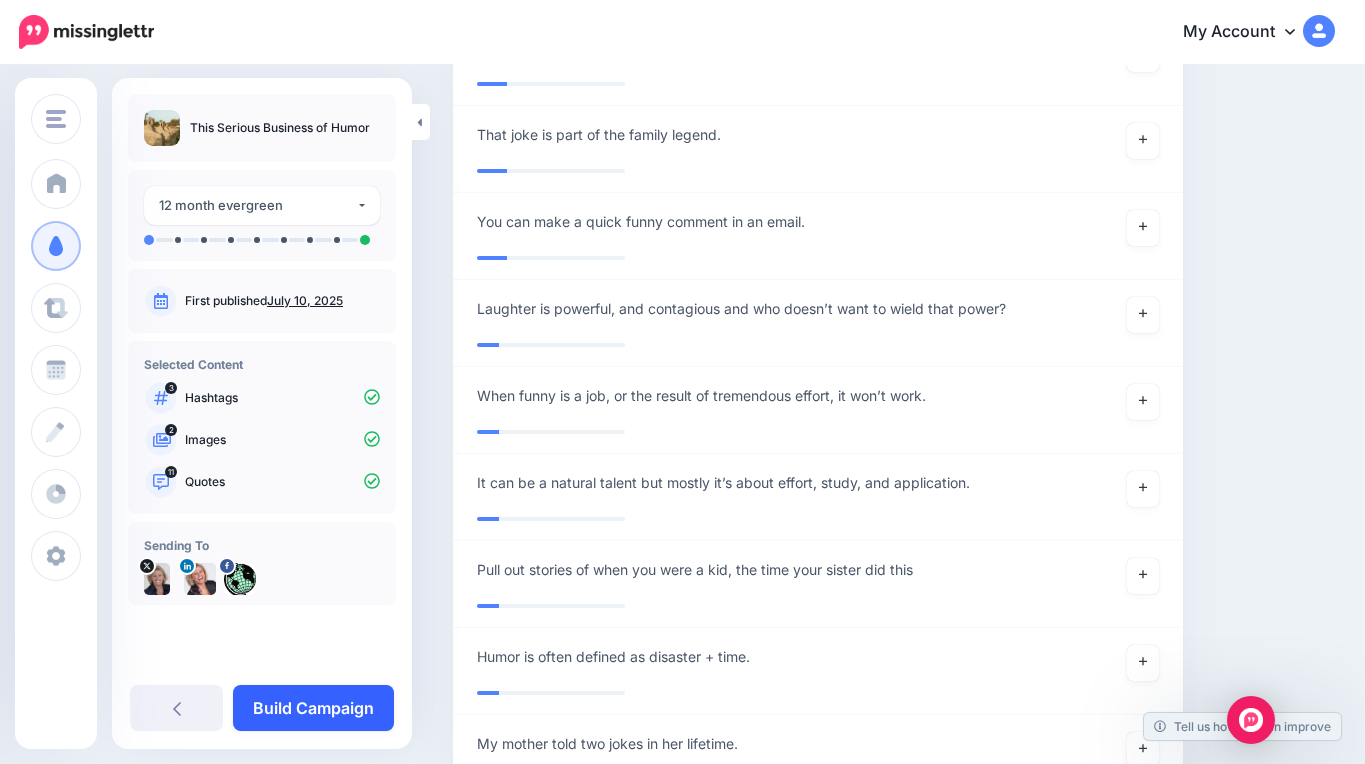 click on "Build Campaign" at bounding box center [313, 708] 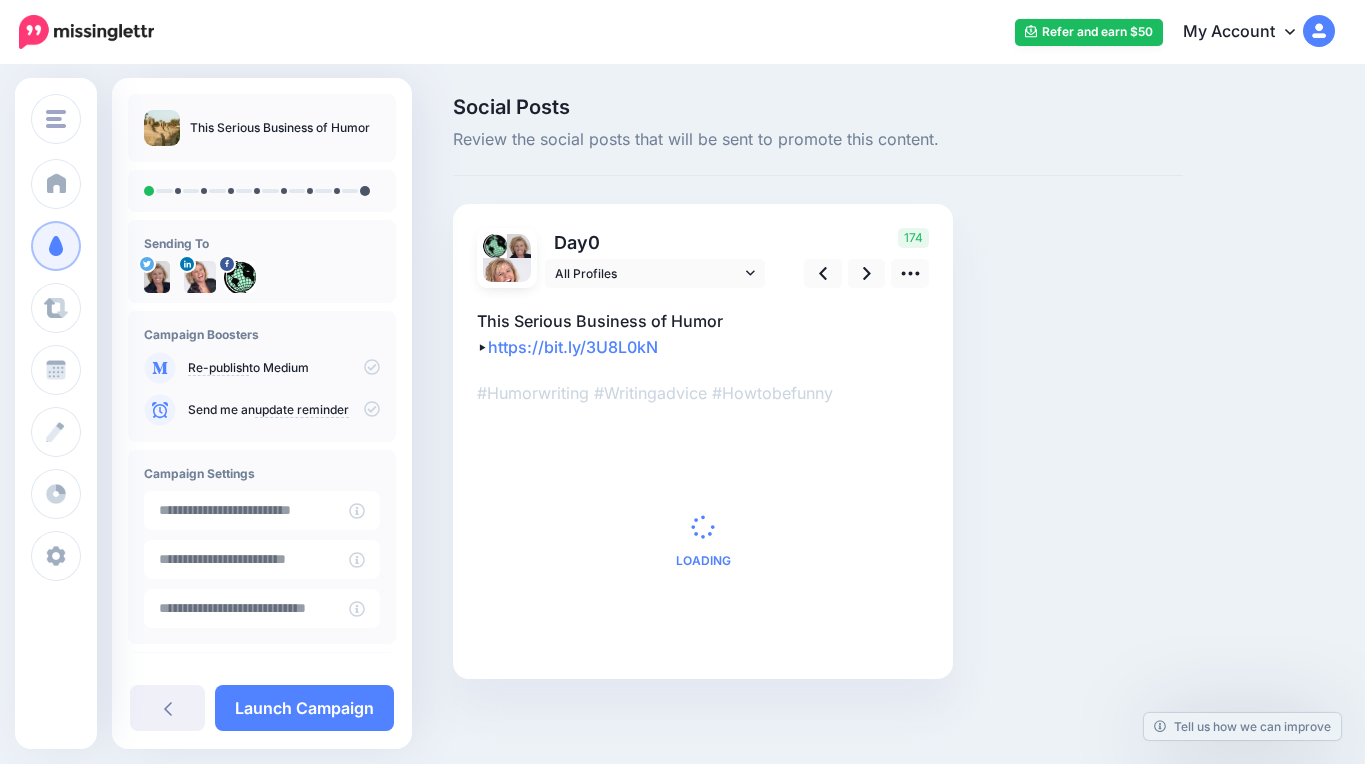 scroll, scrollTop: 0, scrollLeft: 0, axis: both 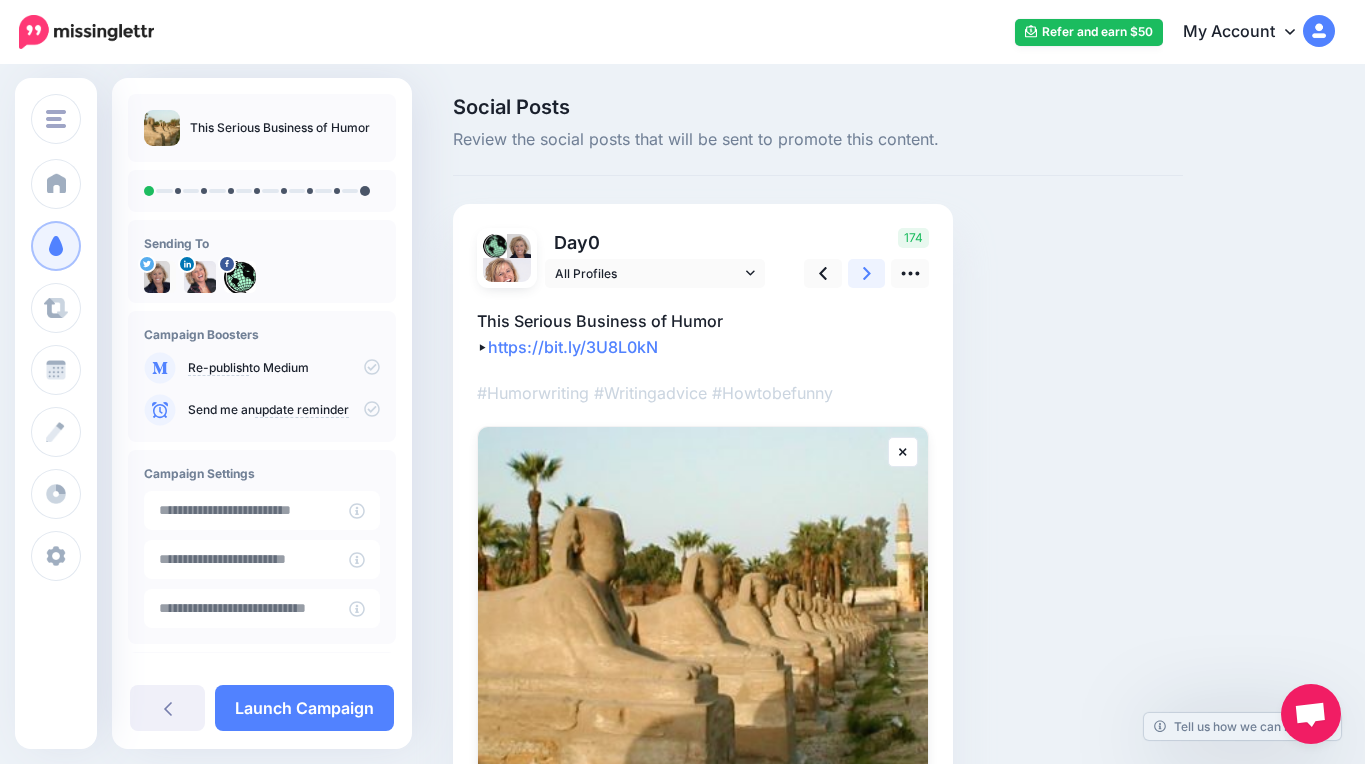 click at bounding box center (867, 273) 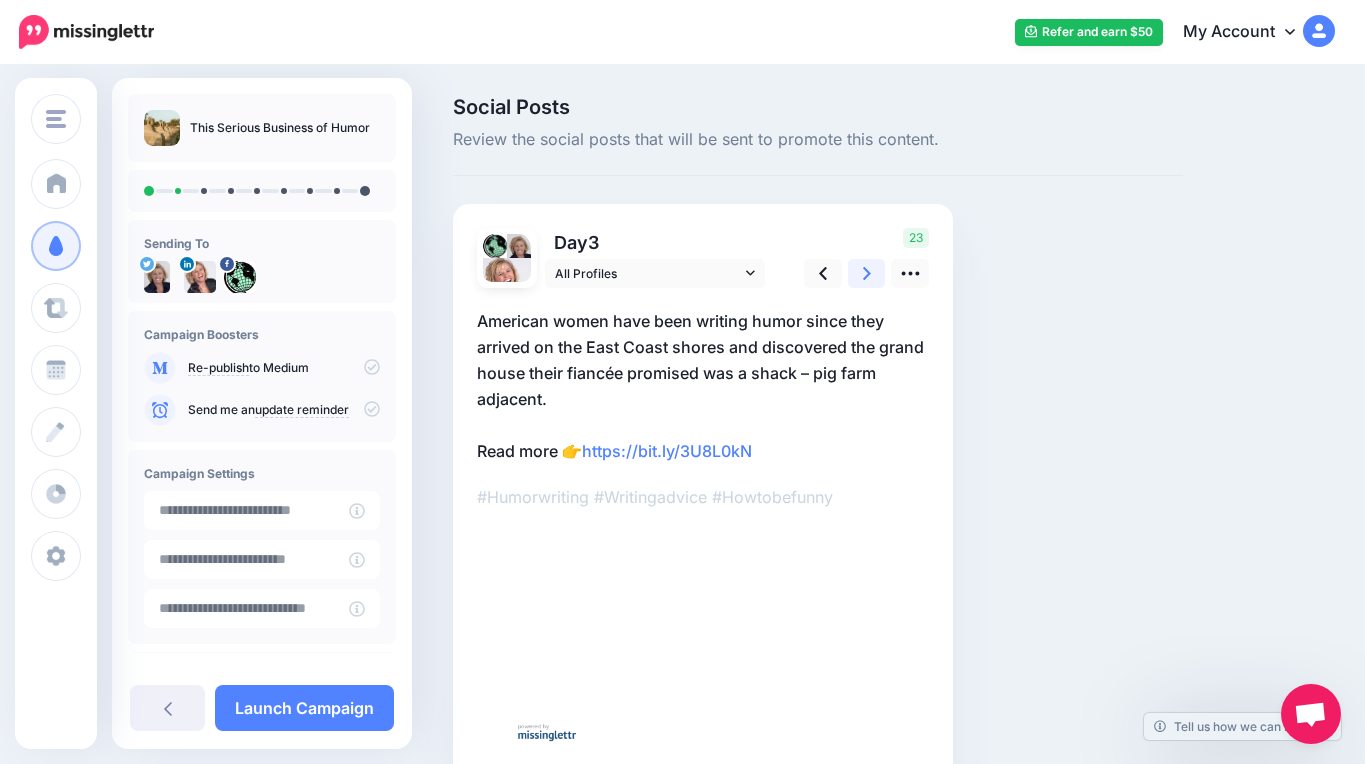 click at bounding box center (867, 273) 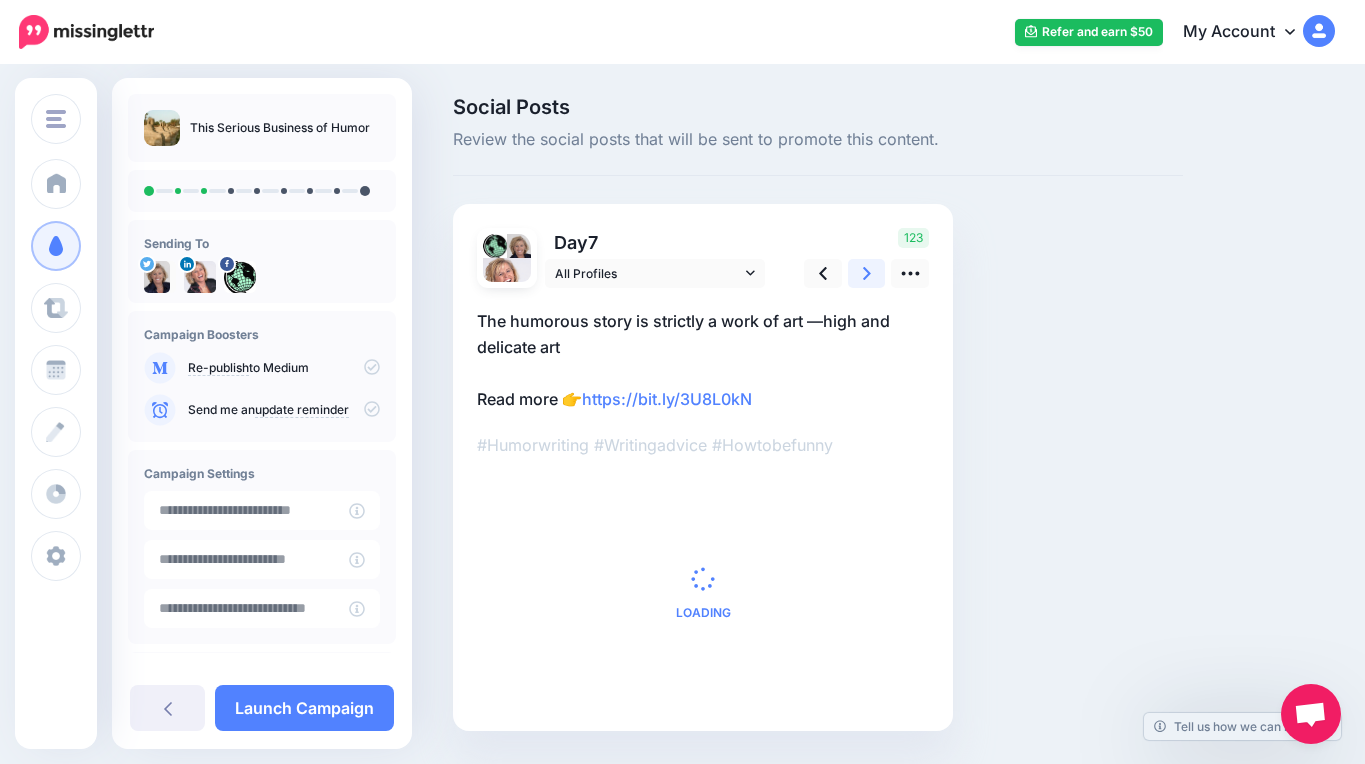 click at bounding box center [867, 273] 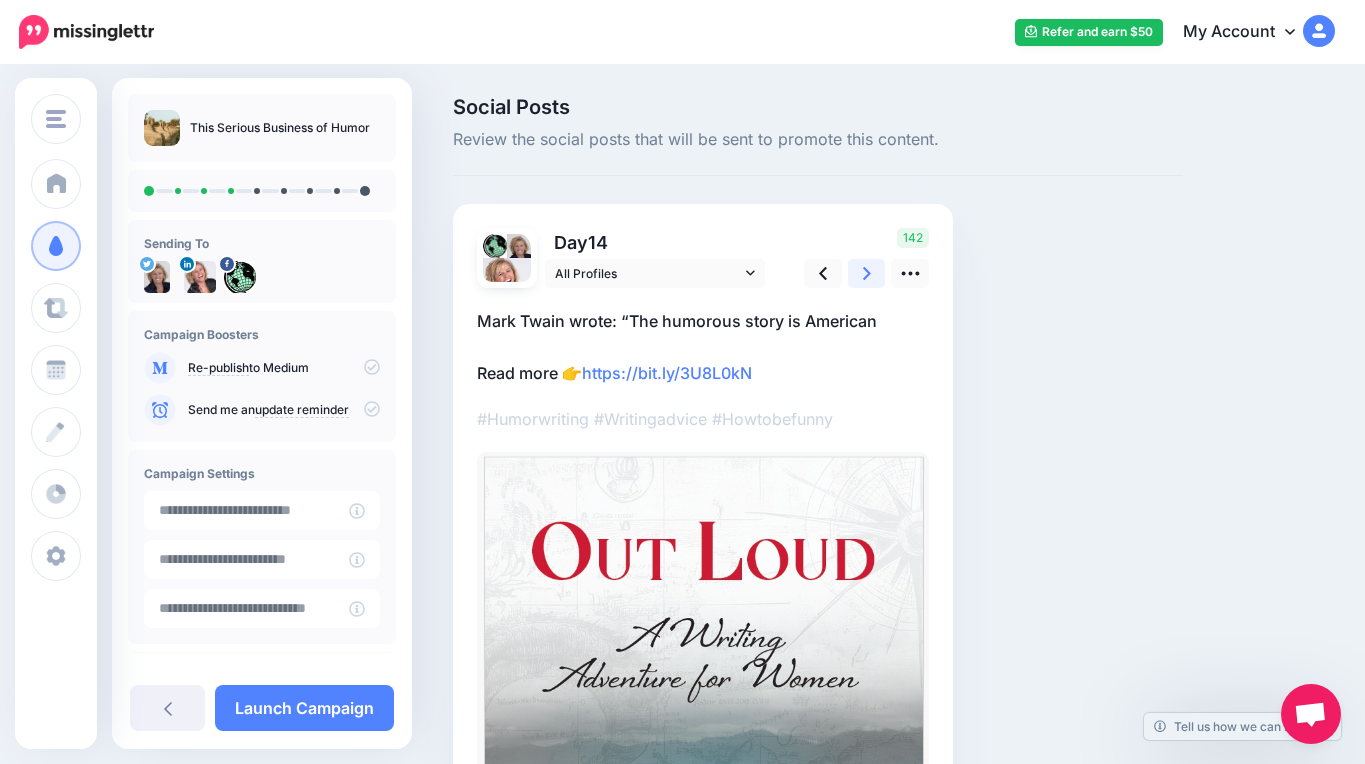 click at bounding box center [867, 273] 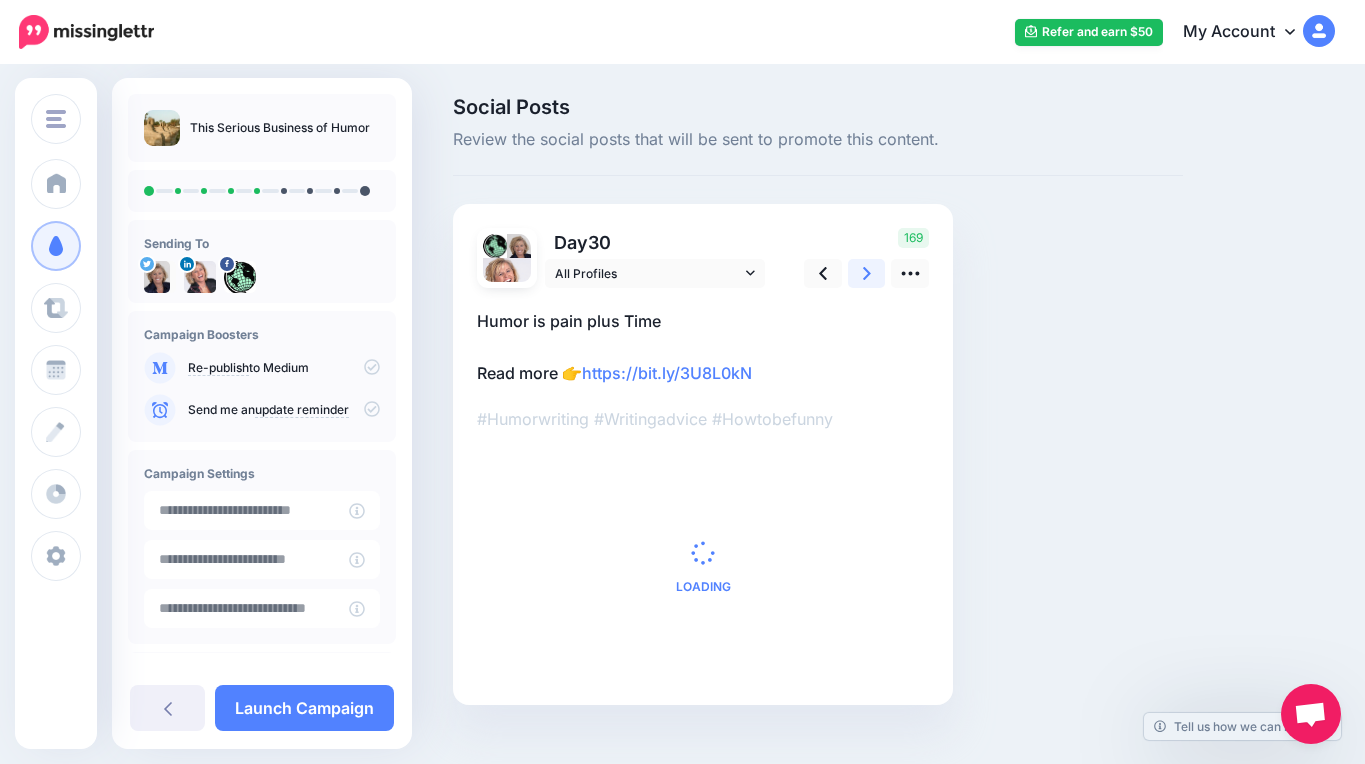 click at bounding box center [867, 273] 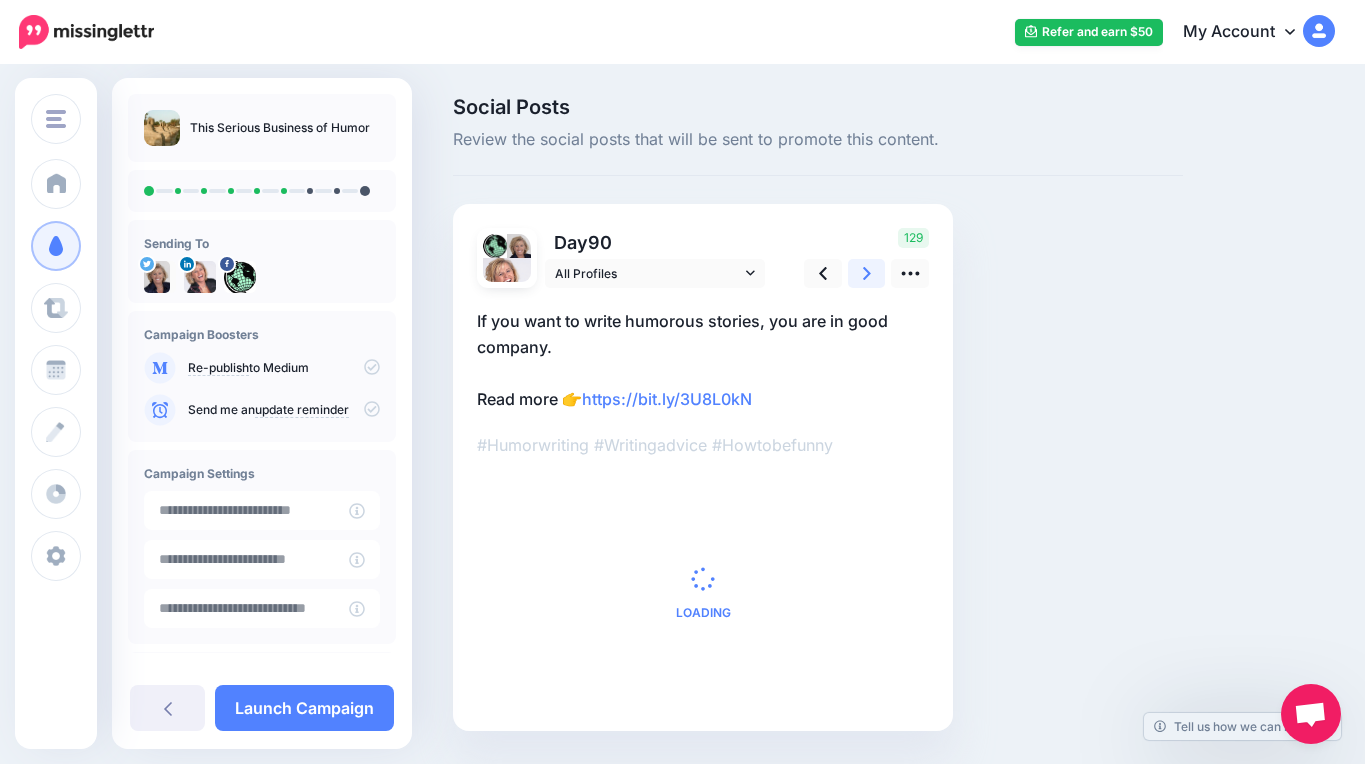 click at bounding box center [867, 273] 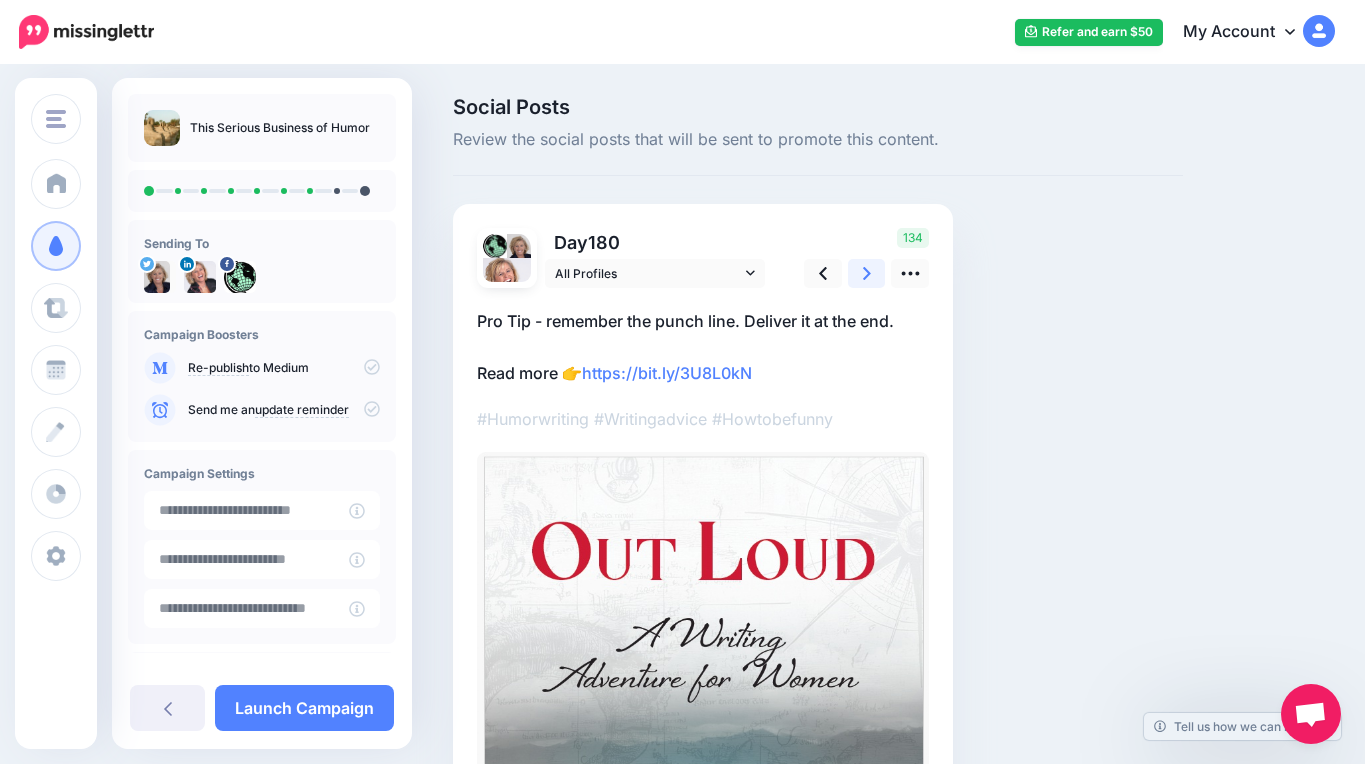 click at bounding box center [867, 273] 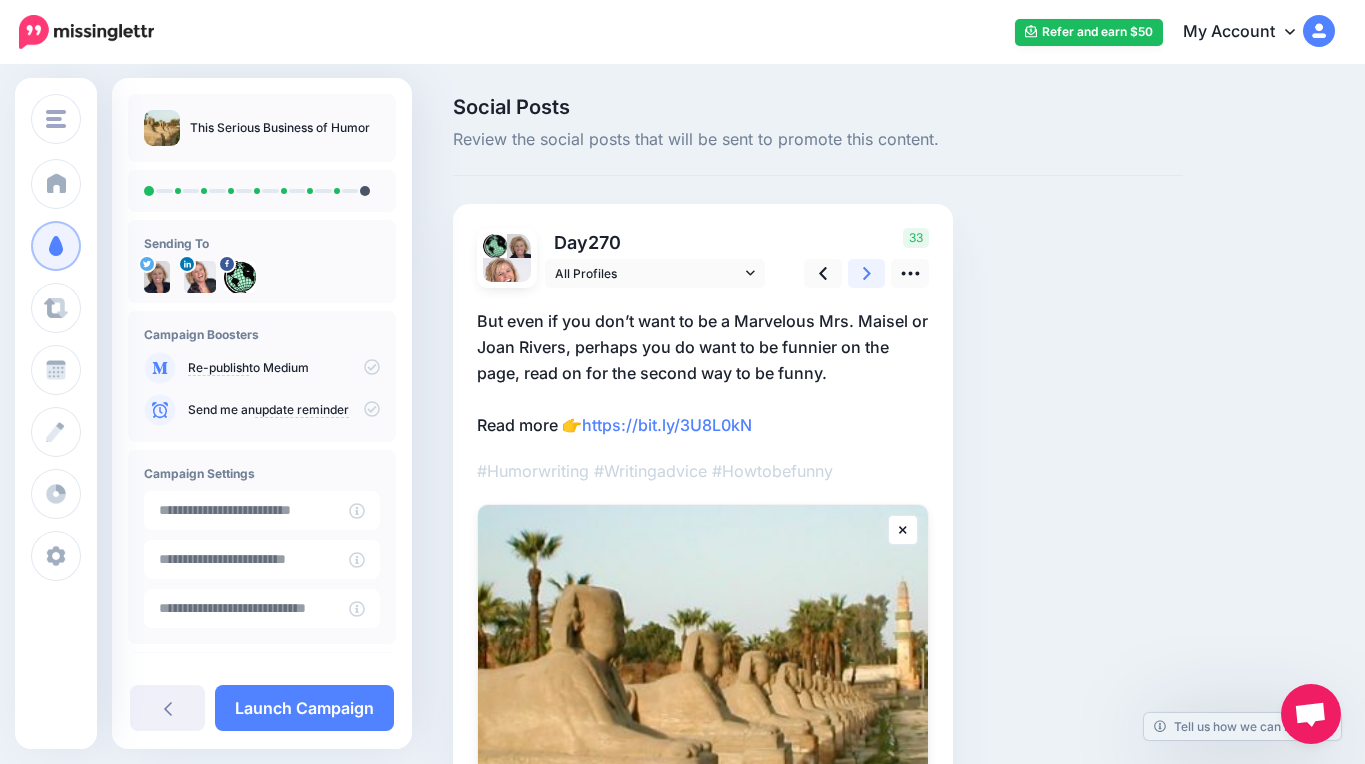 click at bounding box center [867, 273] 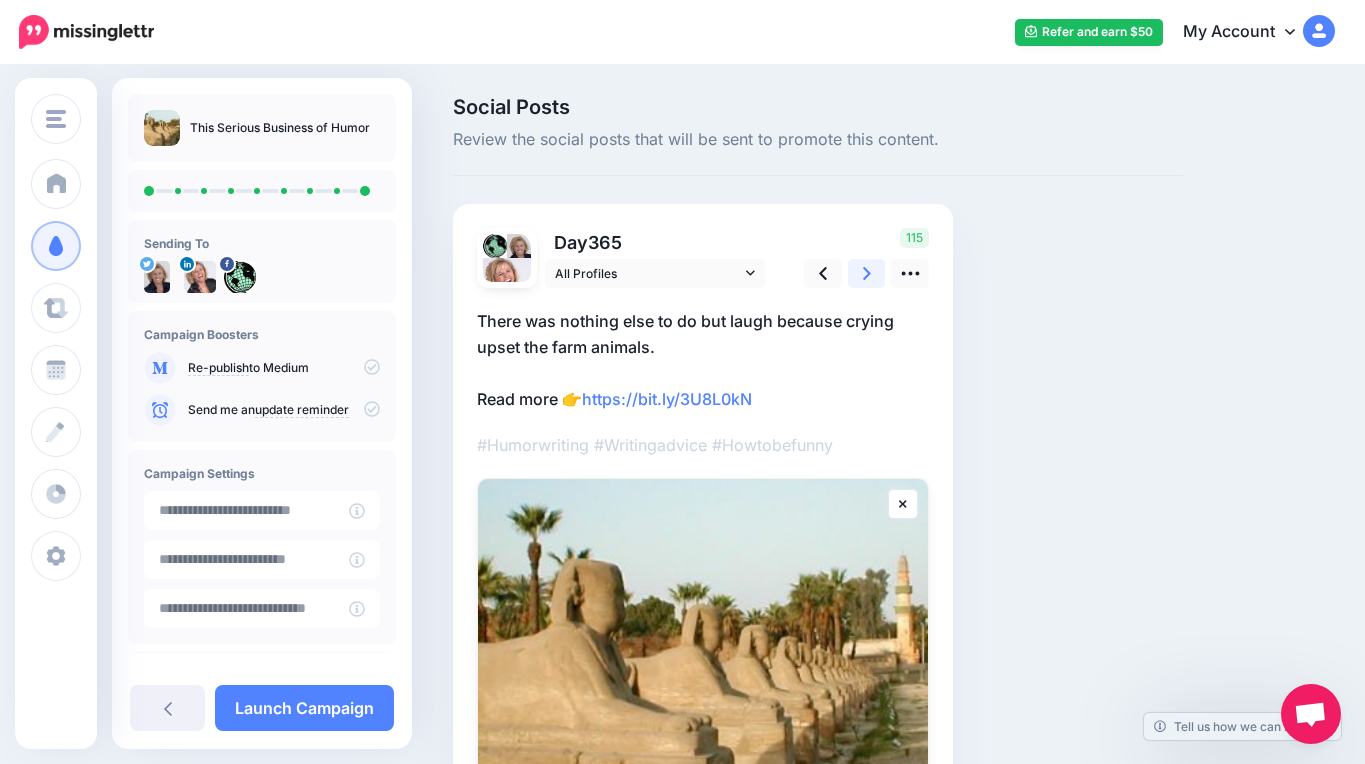 click at bounding box center (867, 273) 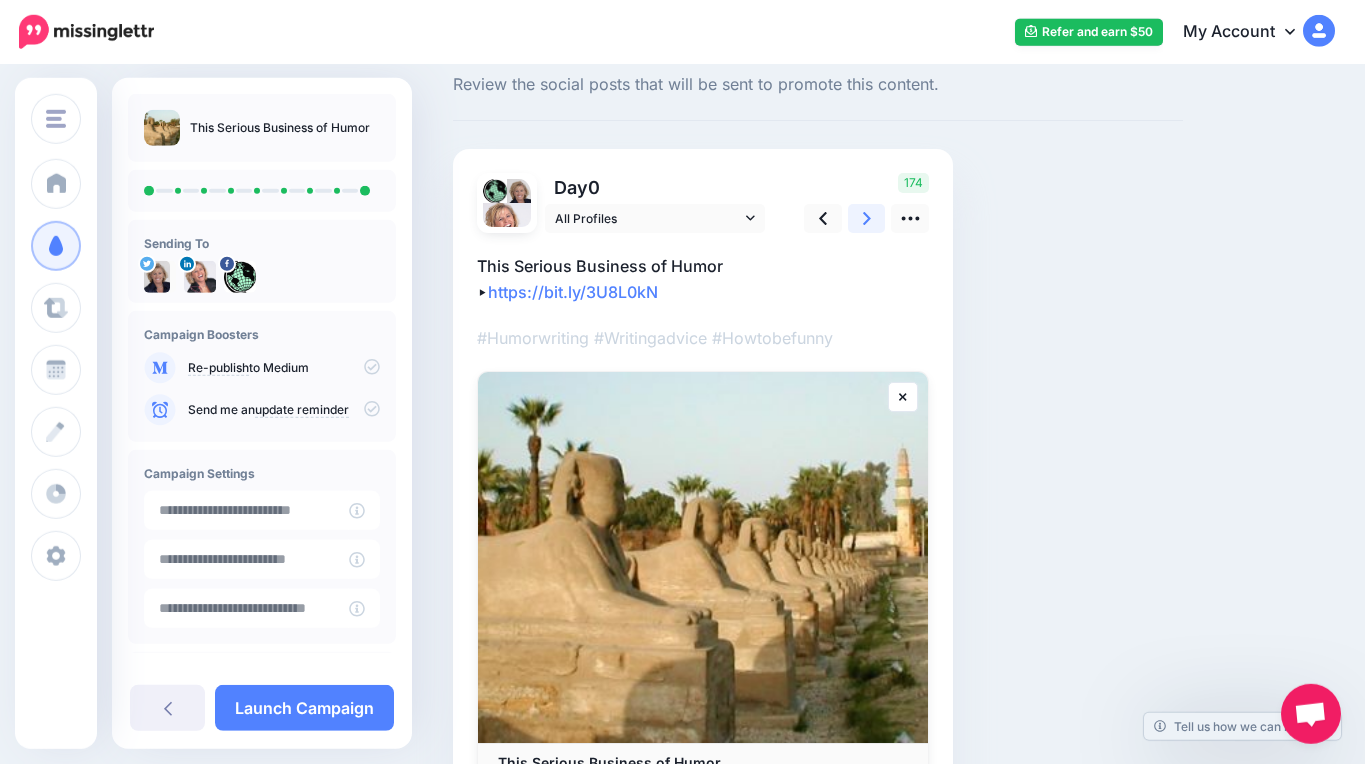 scroll, scrollTop: 149, scrollLeft: 0, axis: vertical 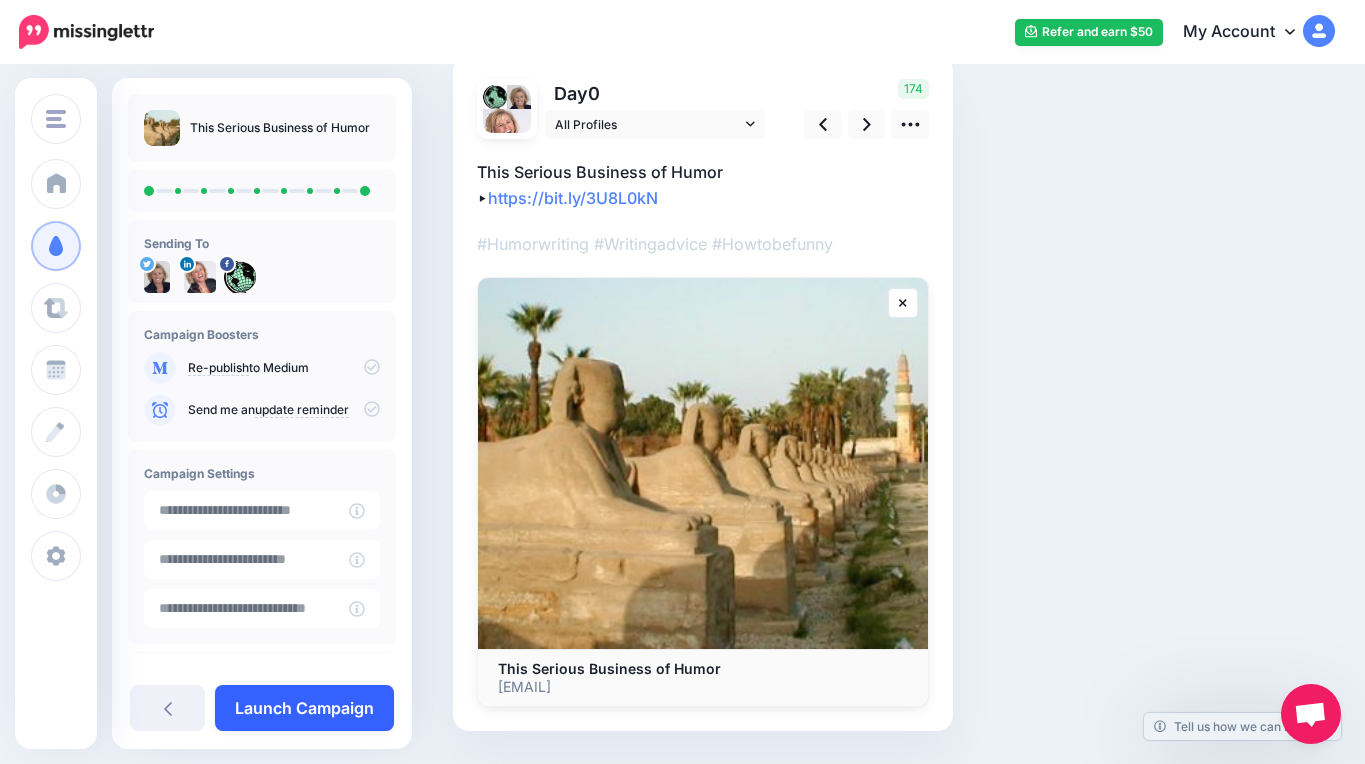 click on "Launch Campaign" at bounding box center (304, 708) 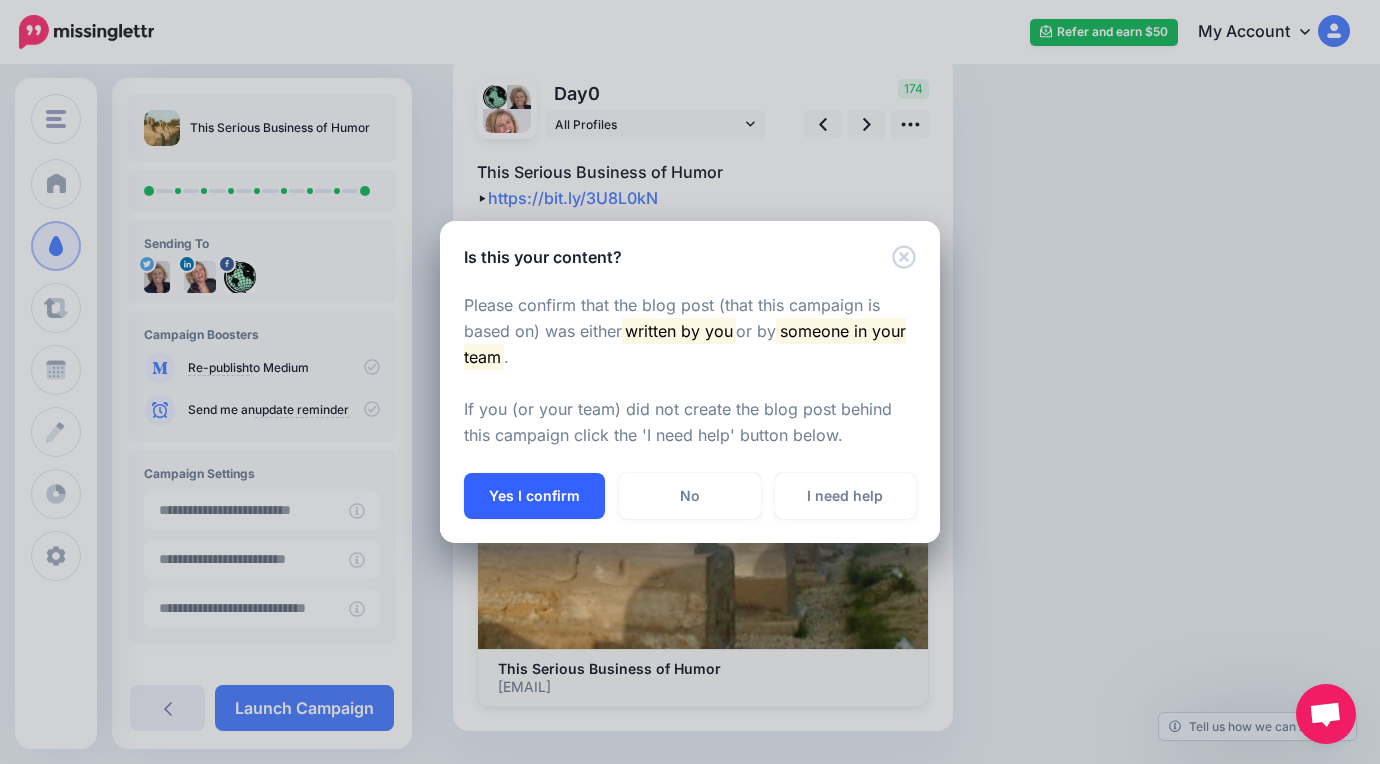 click on "Yes I confirm" at bounding box center [534, 496] 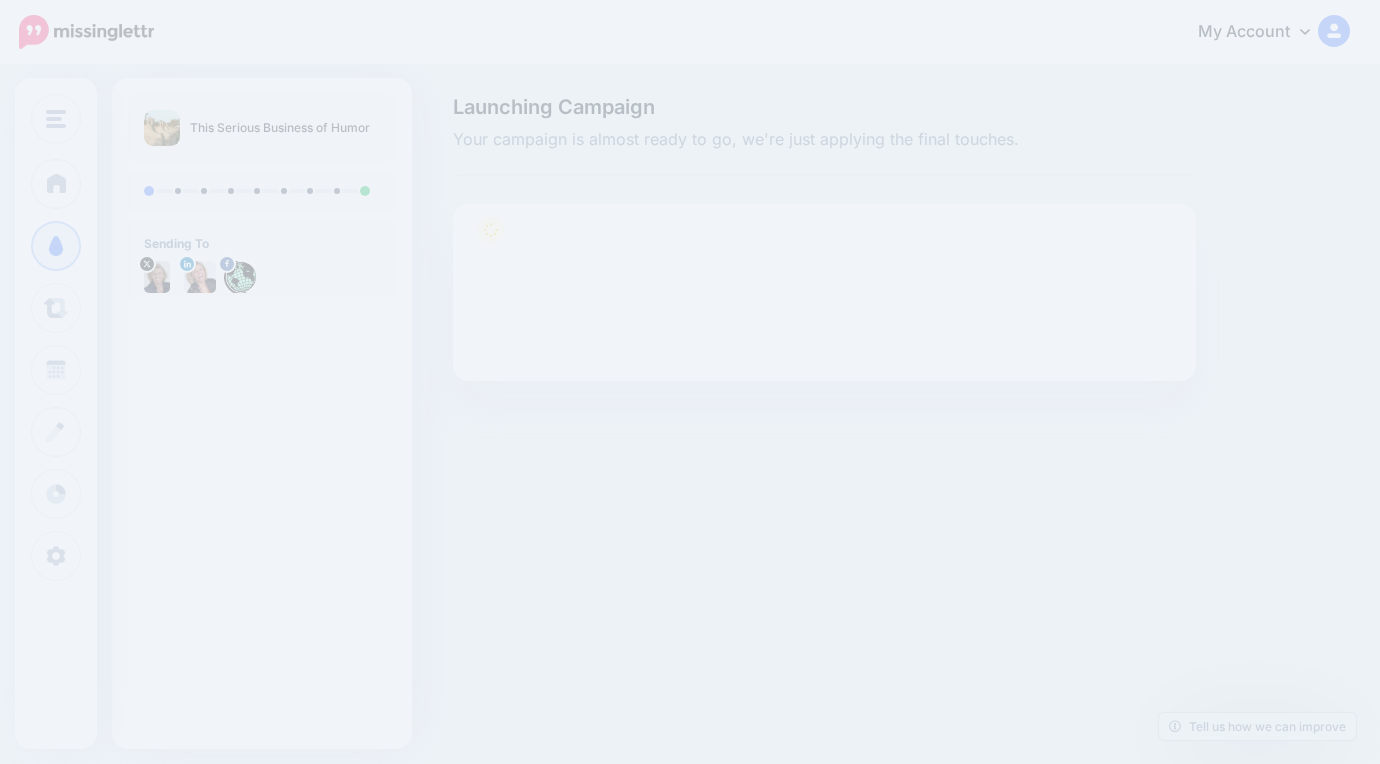 scroll, scrollTop: 0, scrollLeft: 0, axis: both 